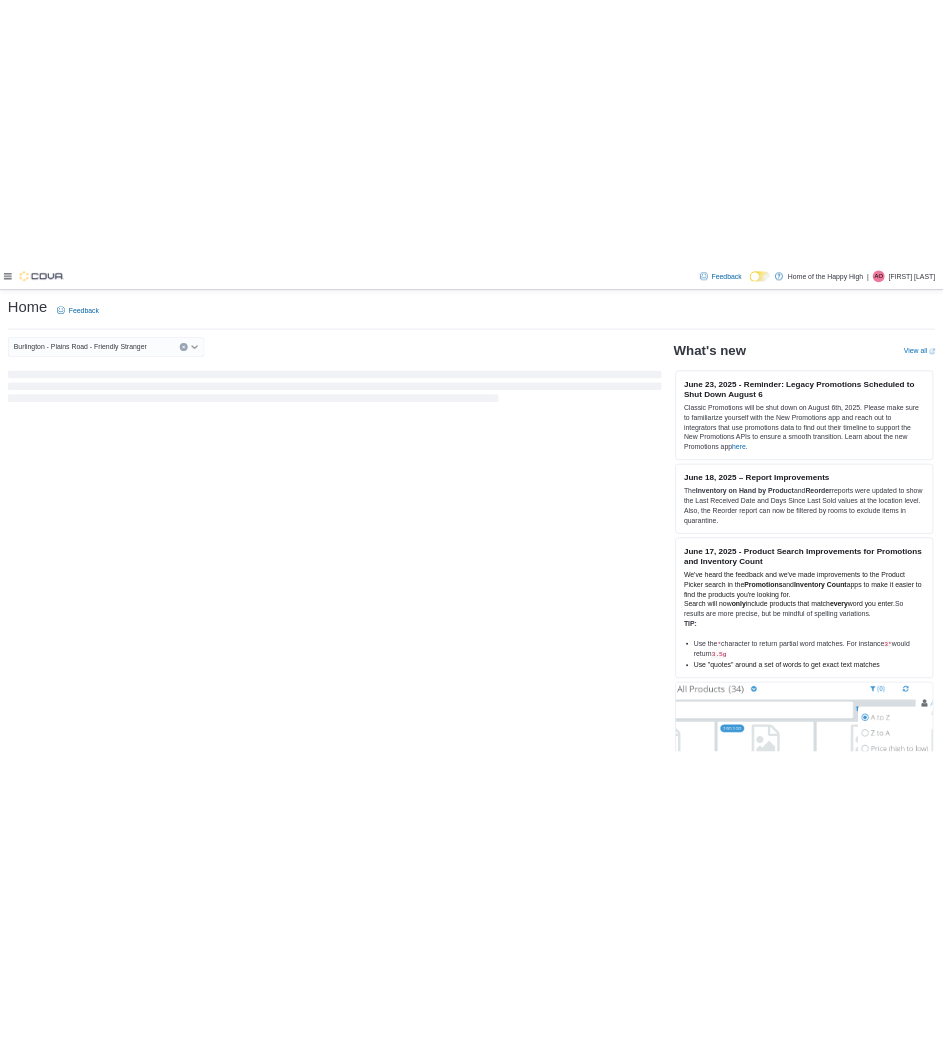 scroll, scrollTop: 0, scrollLeft: 0, axis: both 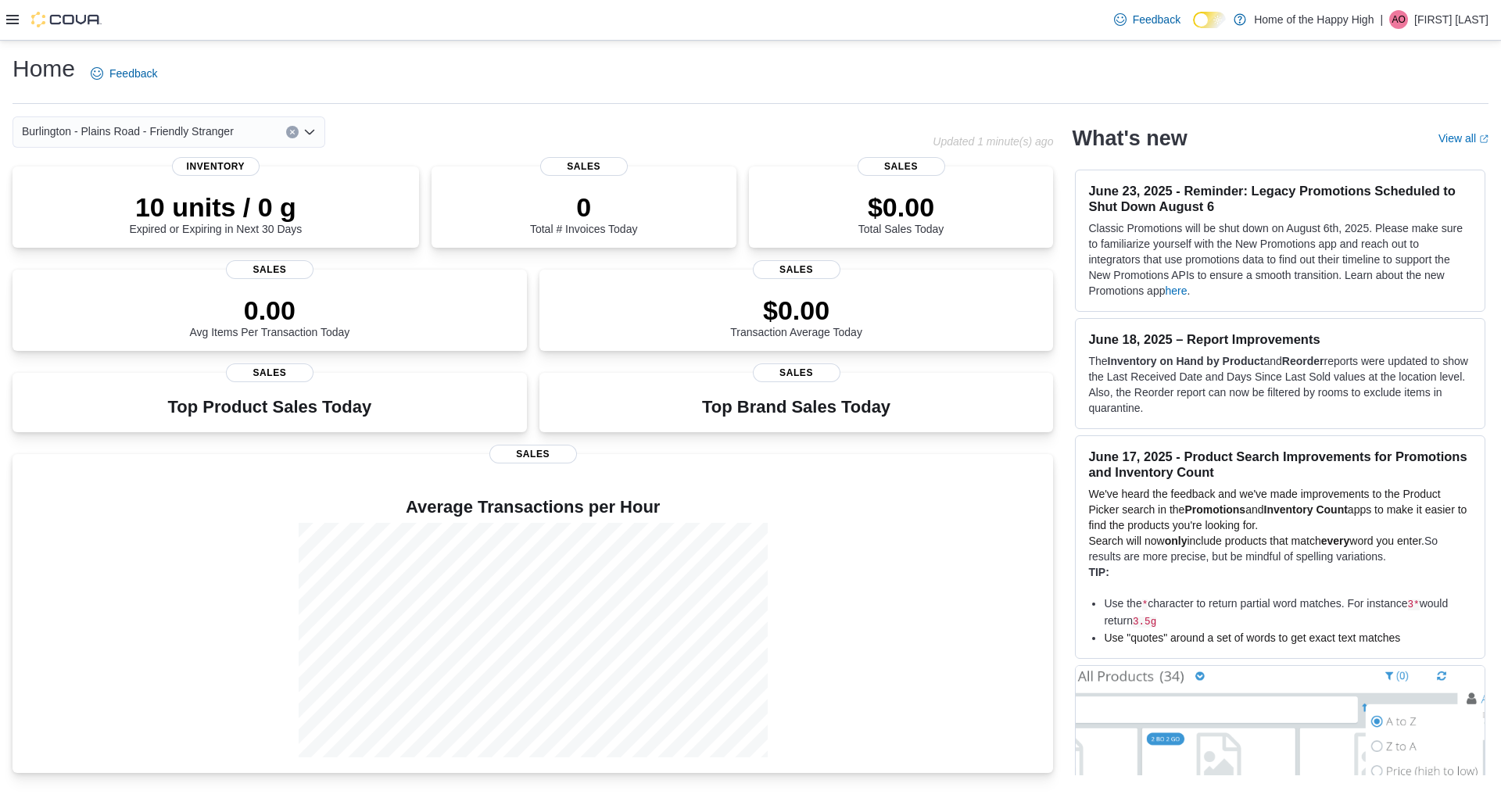 click 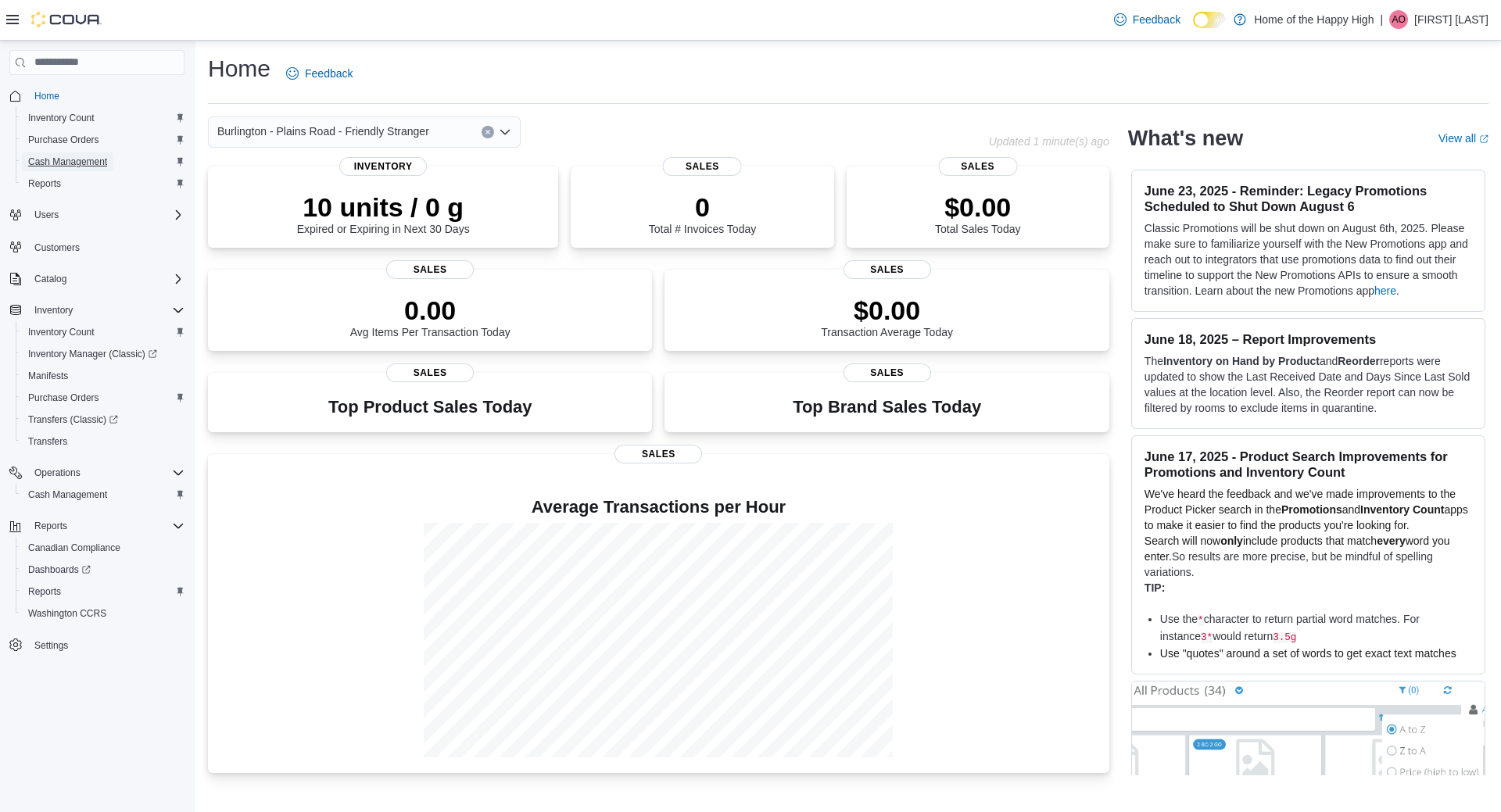 click on "Cash Management" at bounding box center (67, 162) 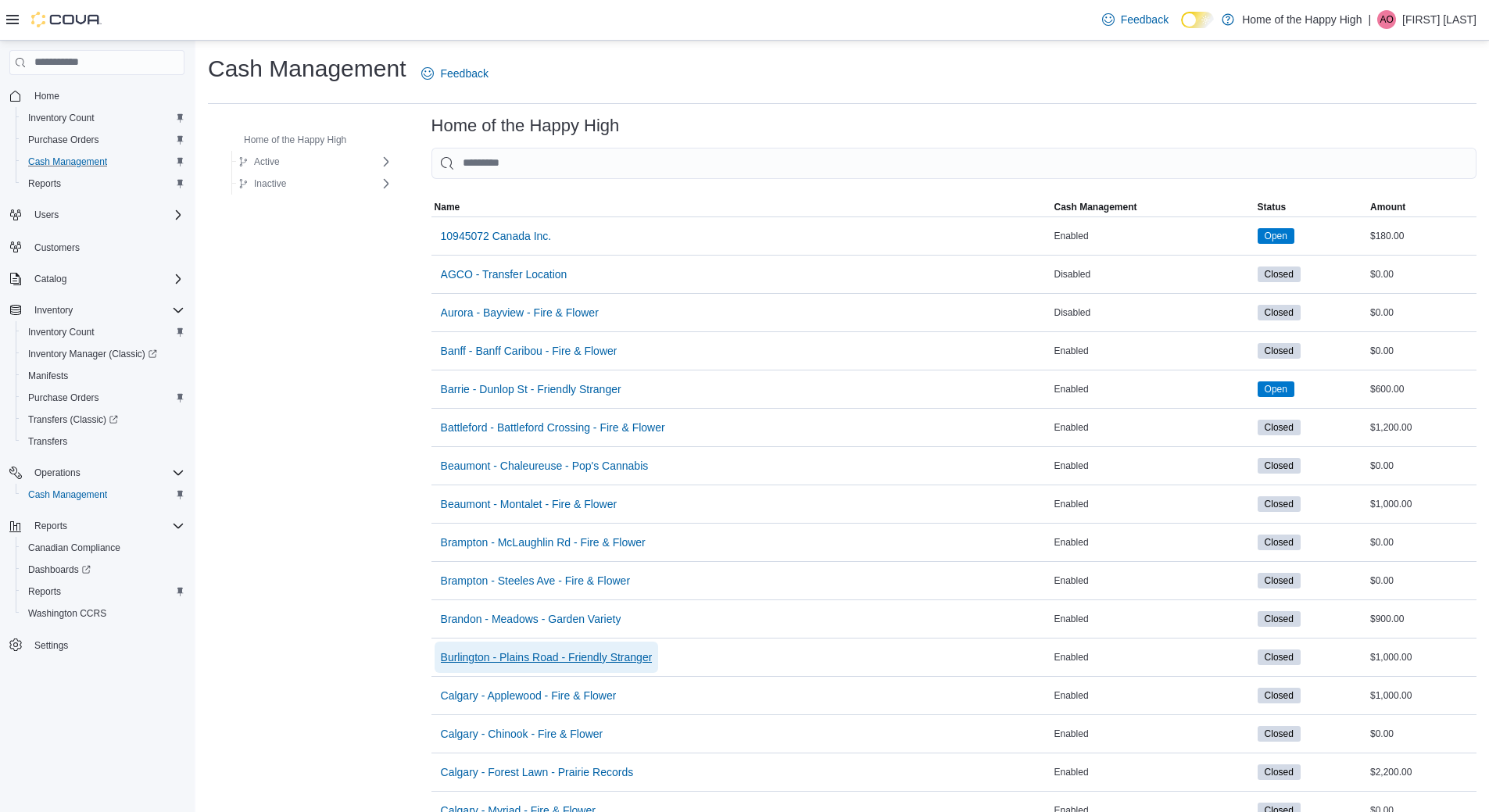 click on "Burlington - Plains Road - Friendly Stranger" at bounding box center (546, 657) 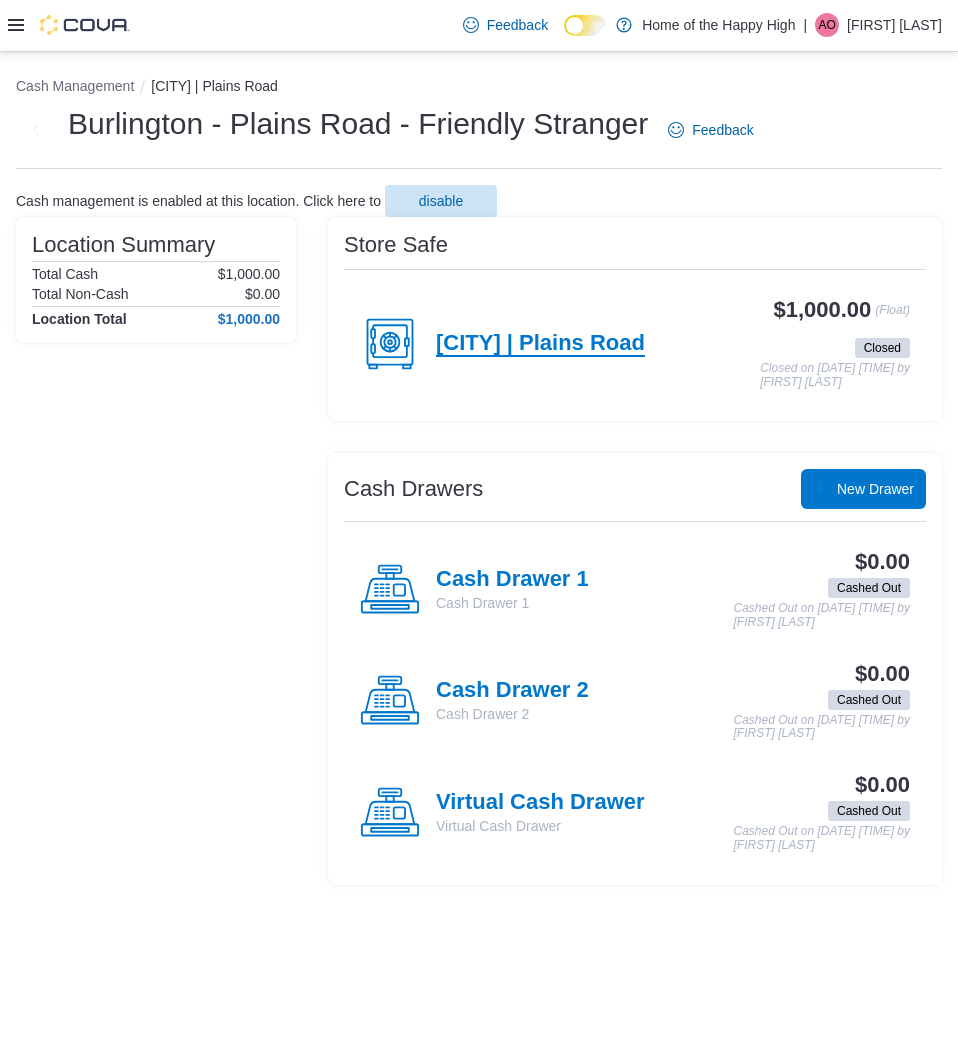 click on "[CITY] | Plains Road" at bounding box center [540, 344] 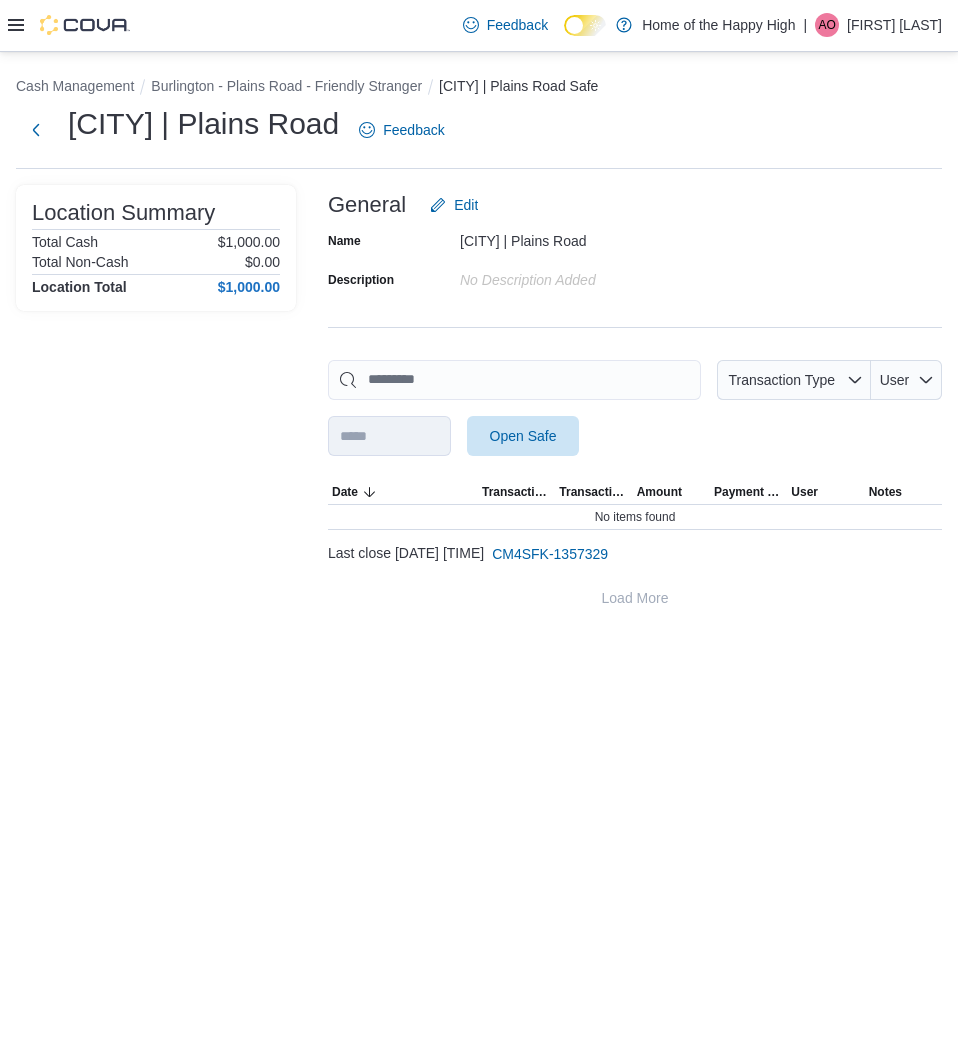 click on "**********" at bounding box center [635, 408] 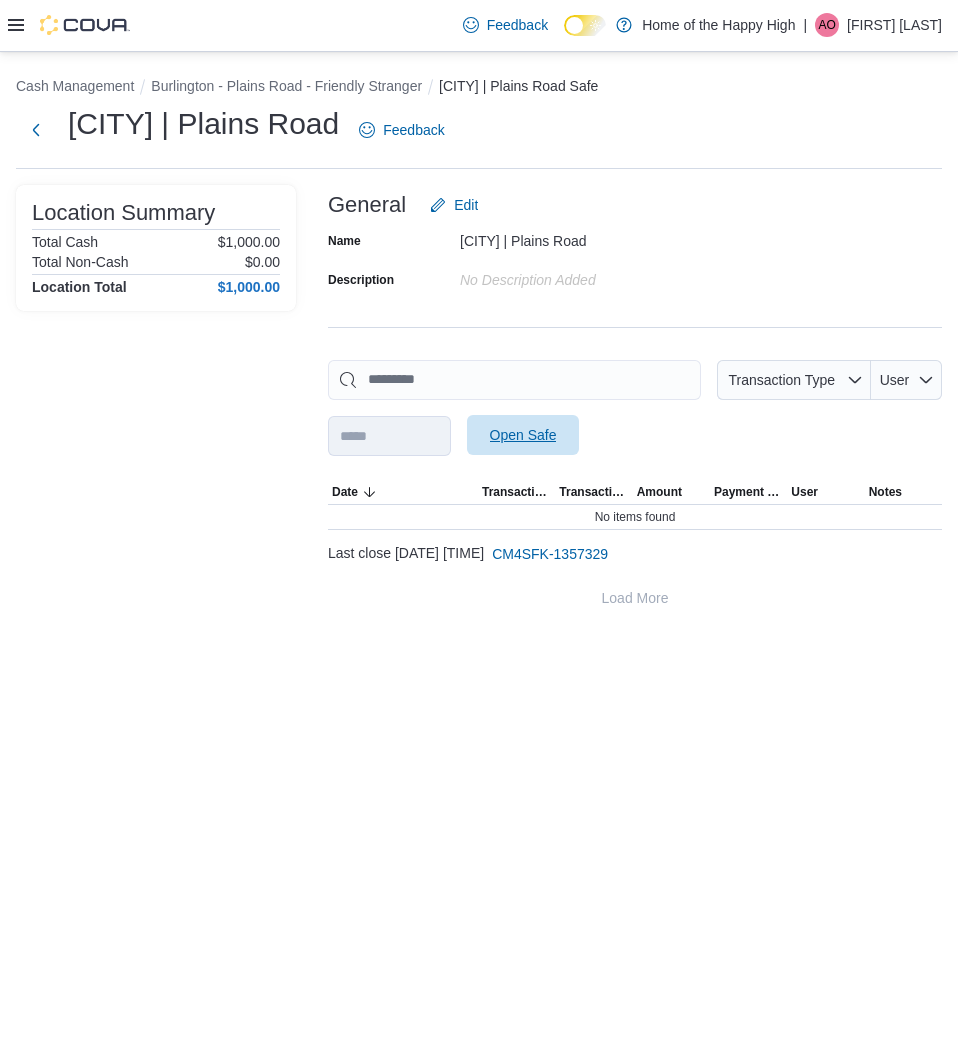 click on "Open Safe" at bounding box center [523, 435] 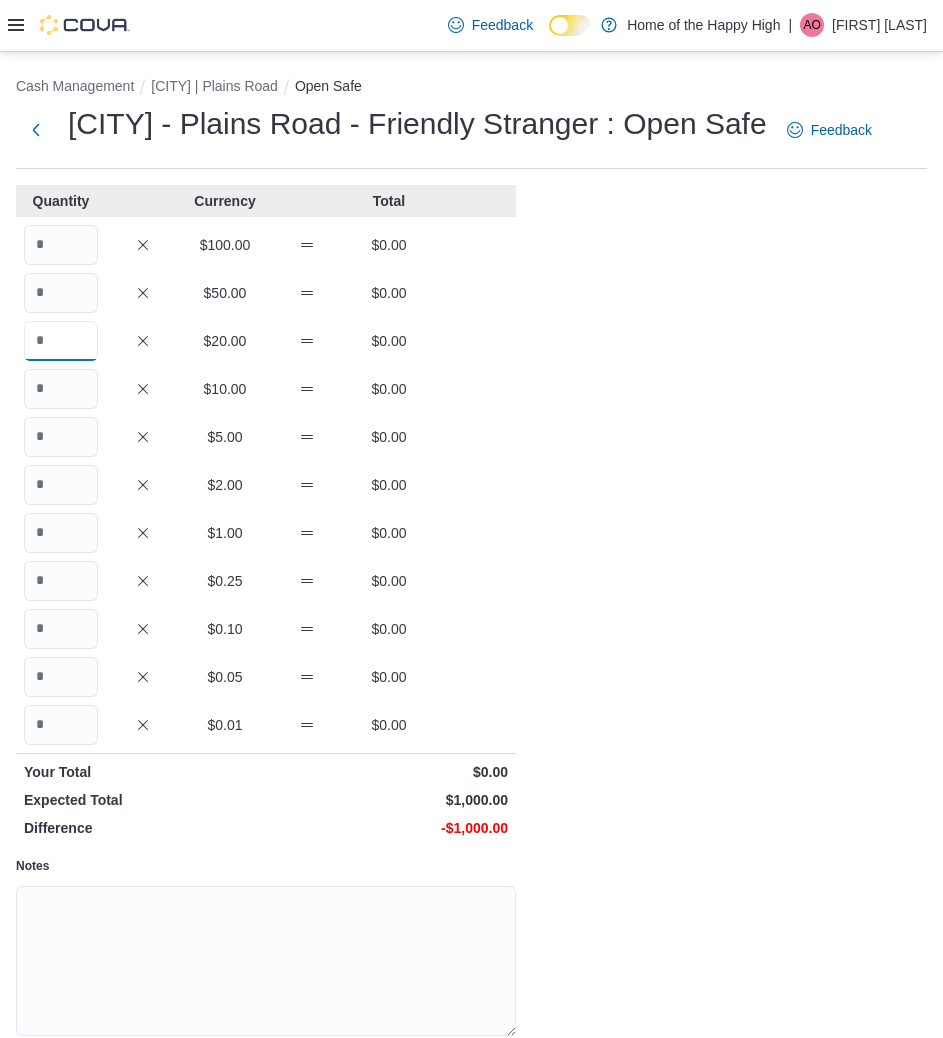 click at bounding box center [61, 341] 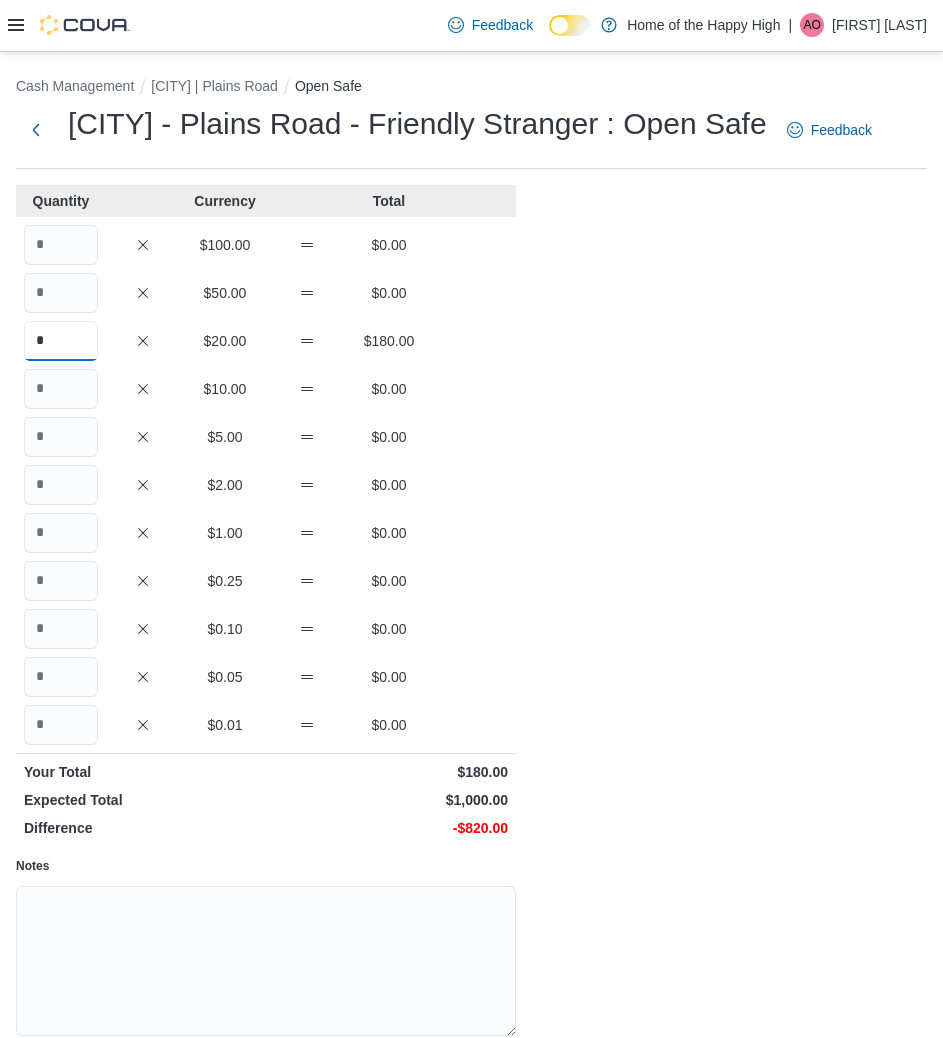 type on "*" 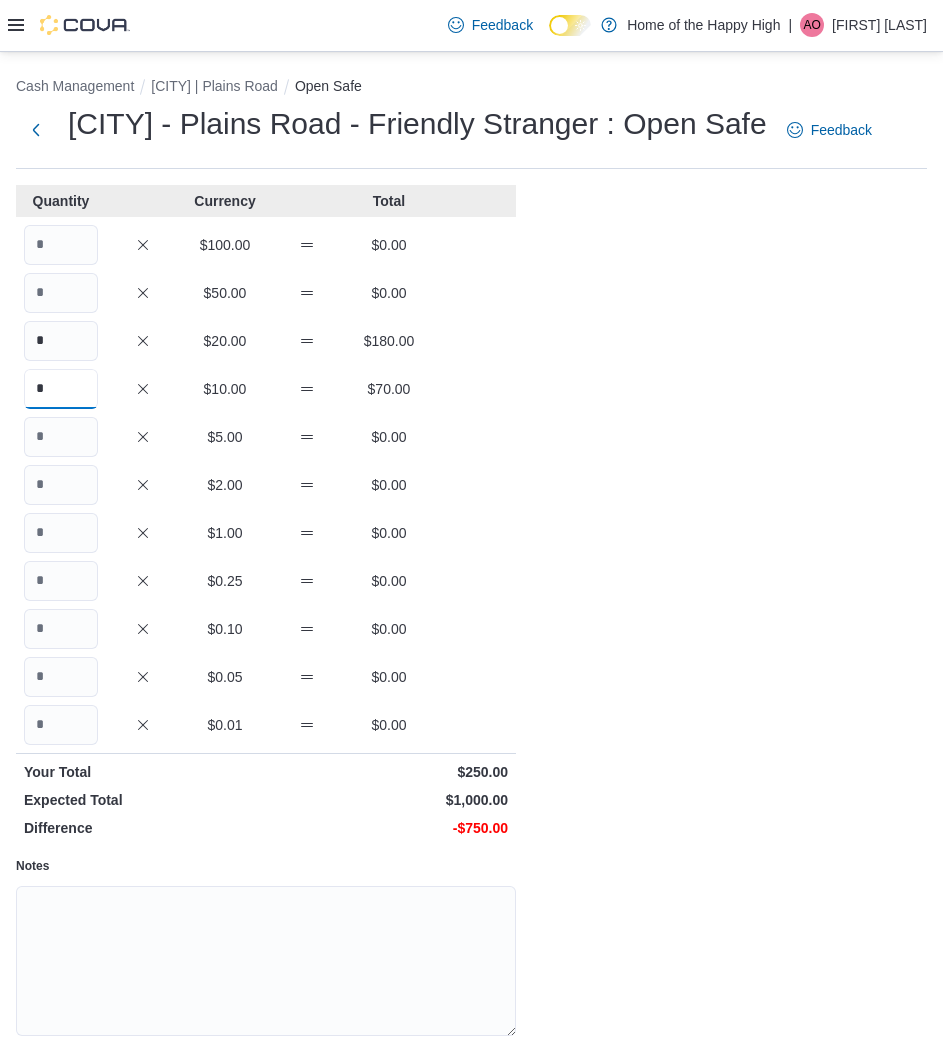 type on "*" 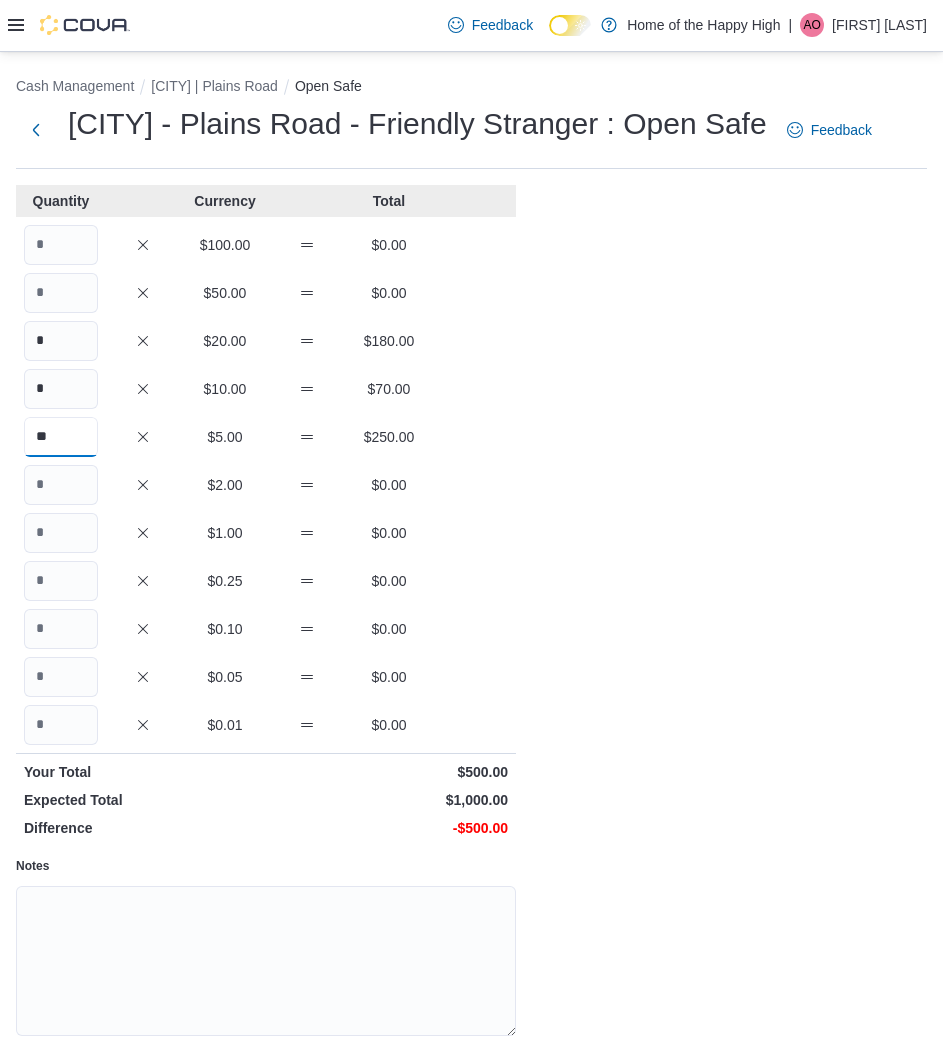 type on "**" 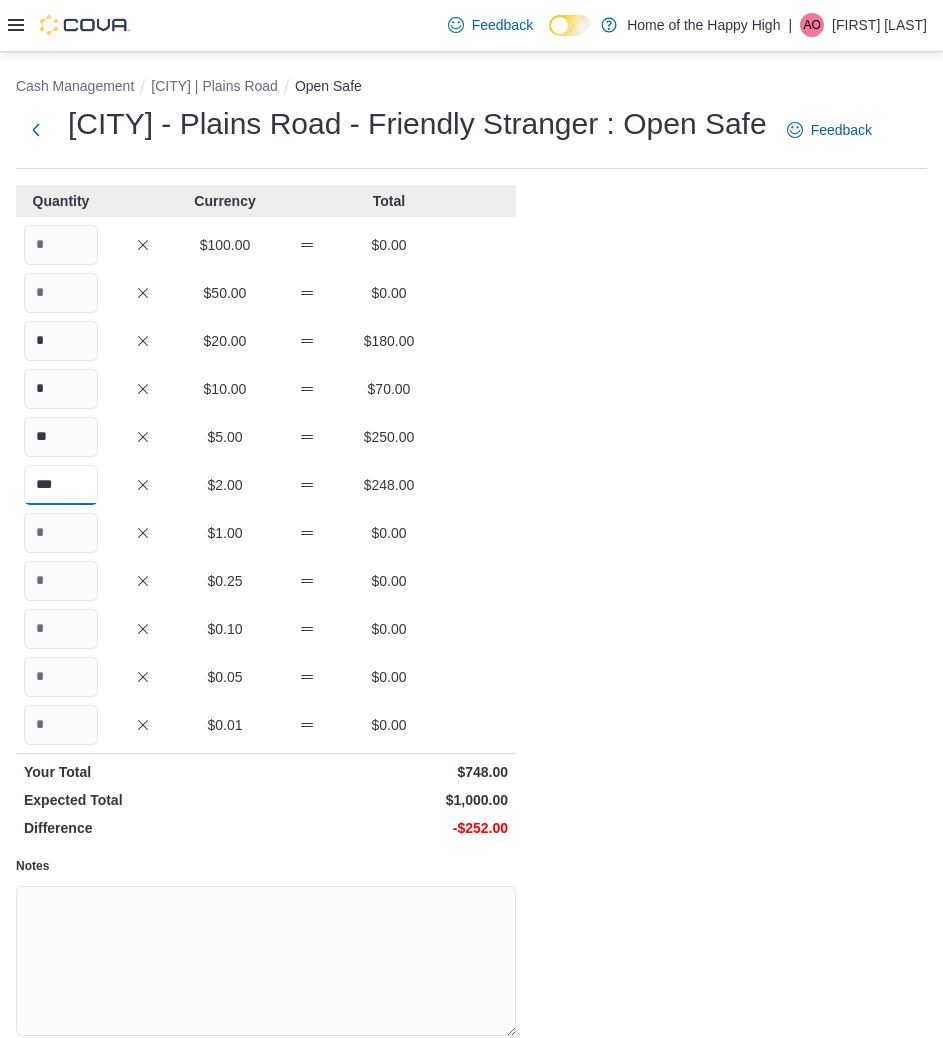 type on "***" 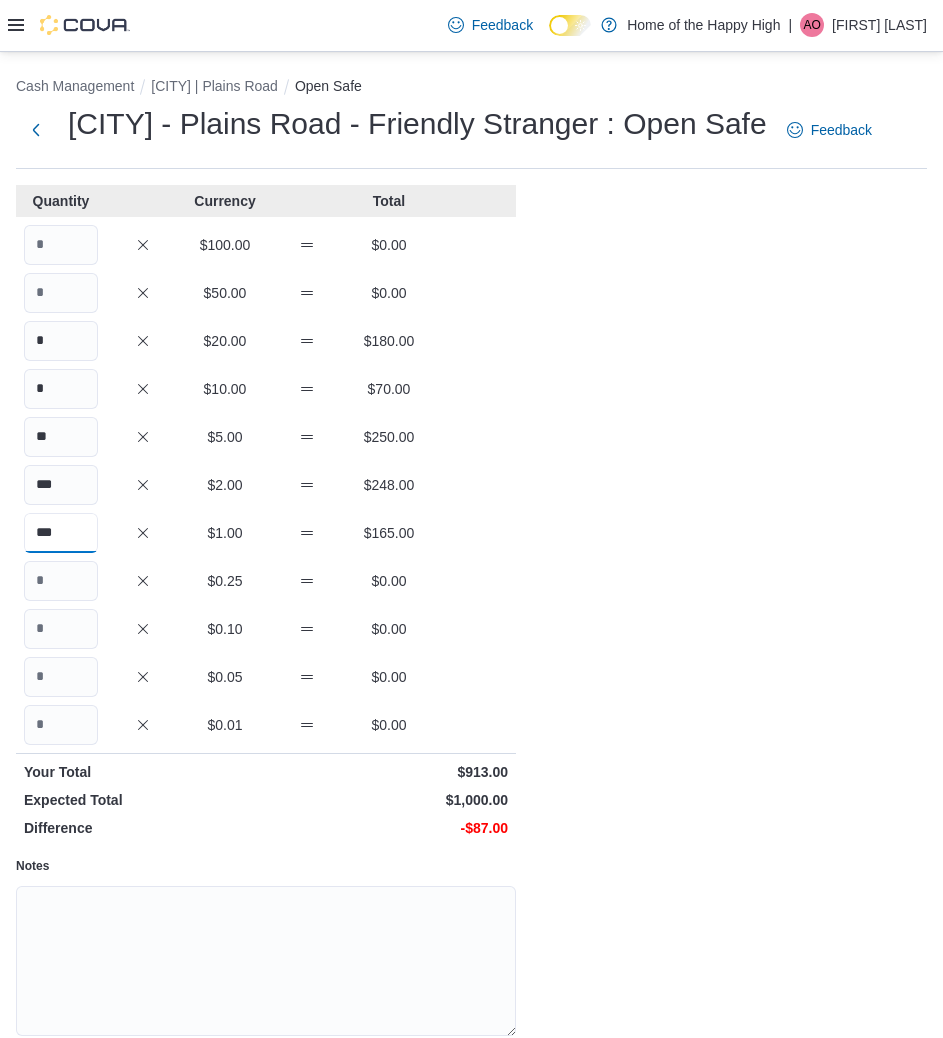 type on "***" 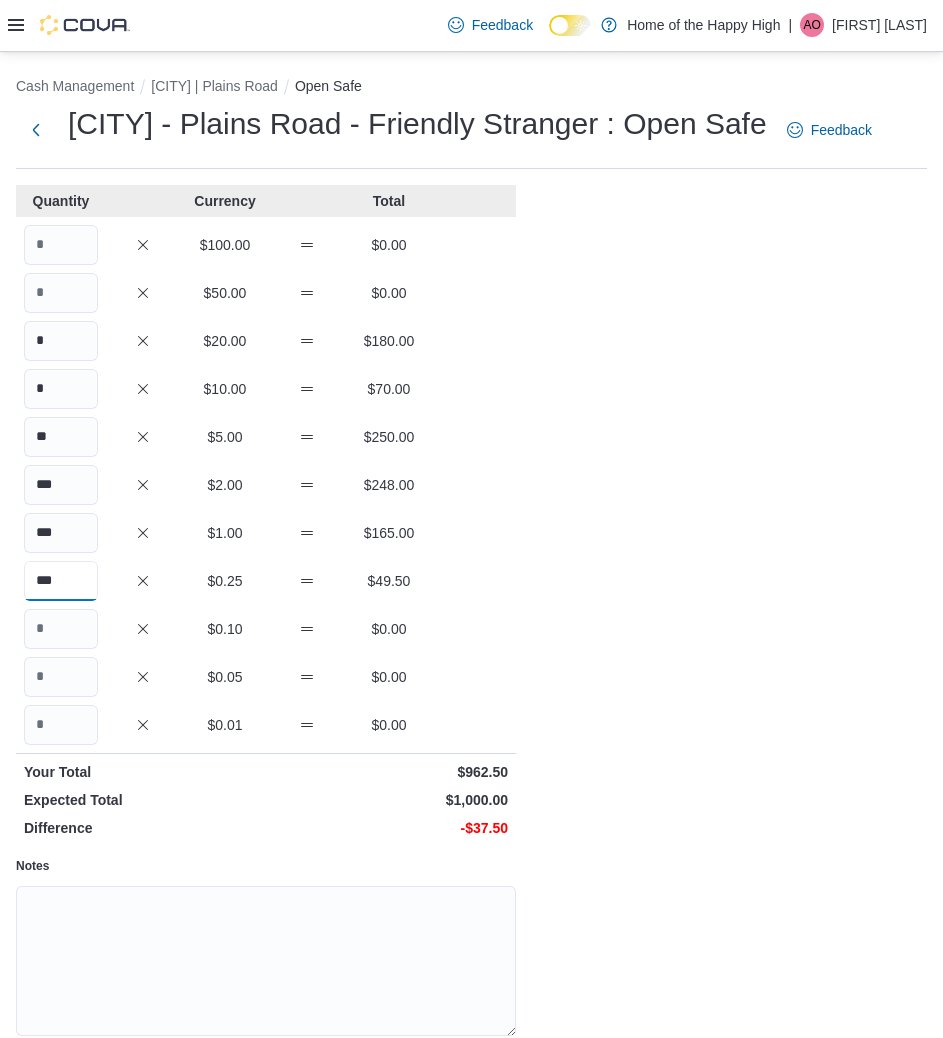 type on "***" 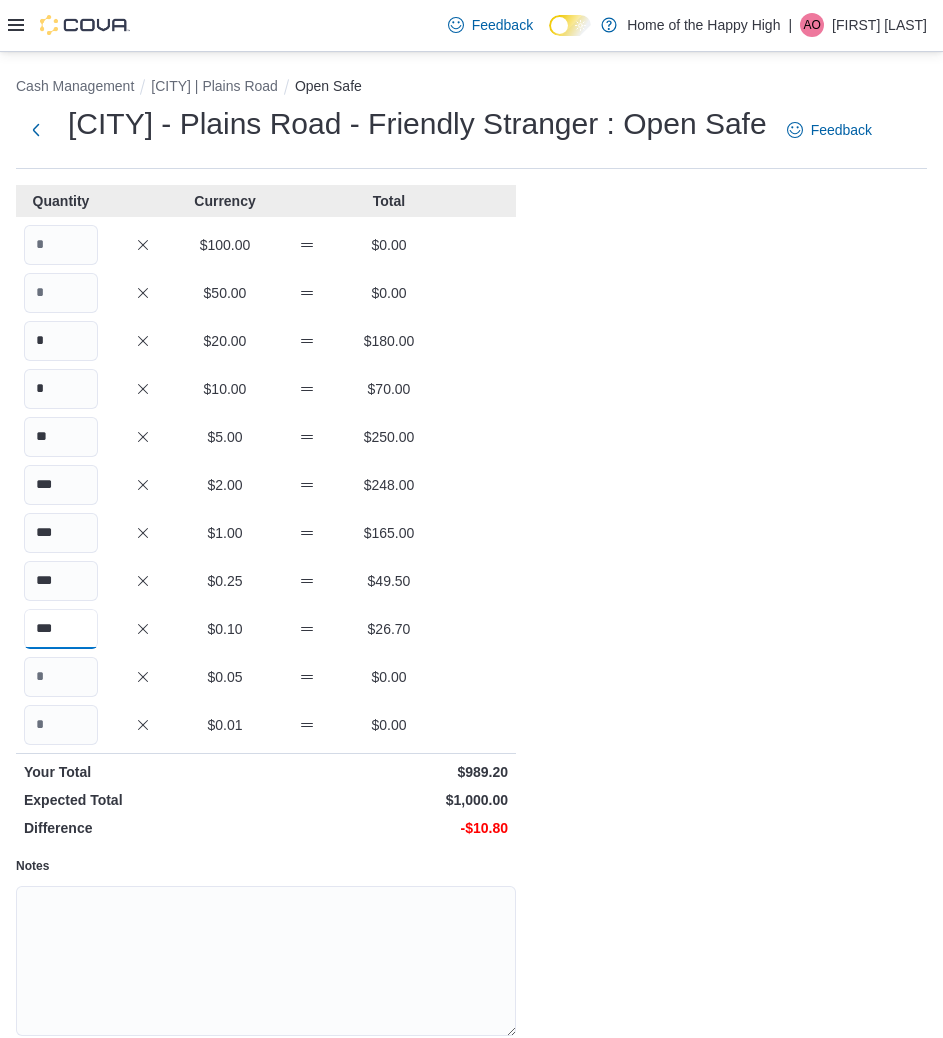 type on "***" 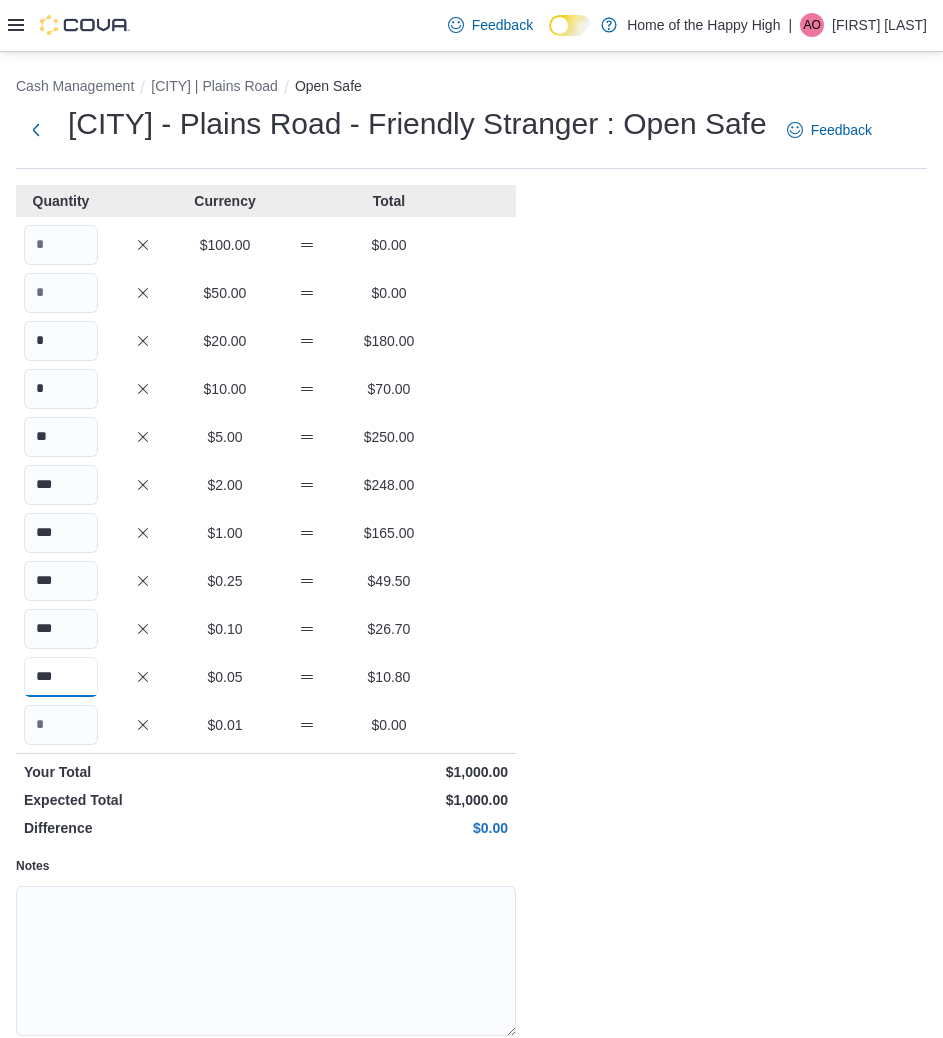 type on "***" 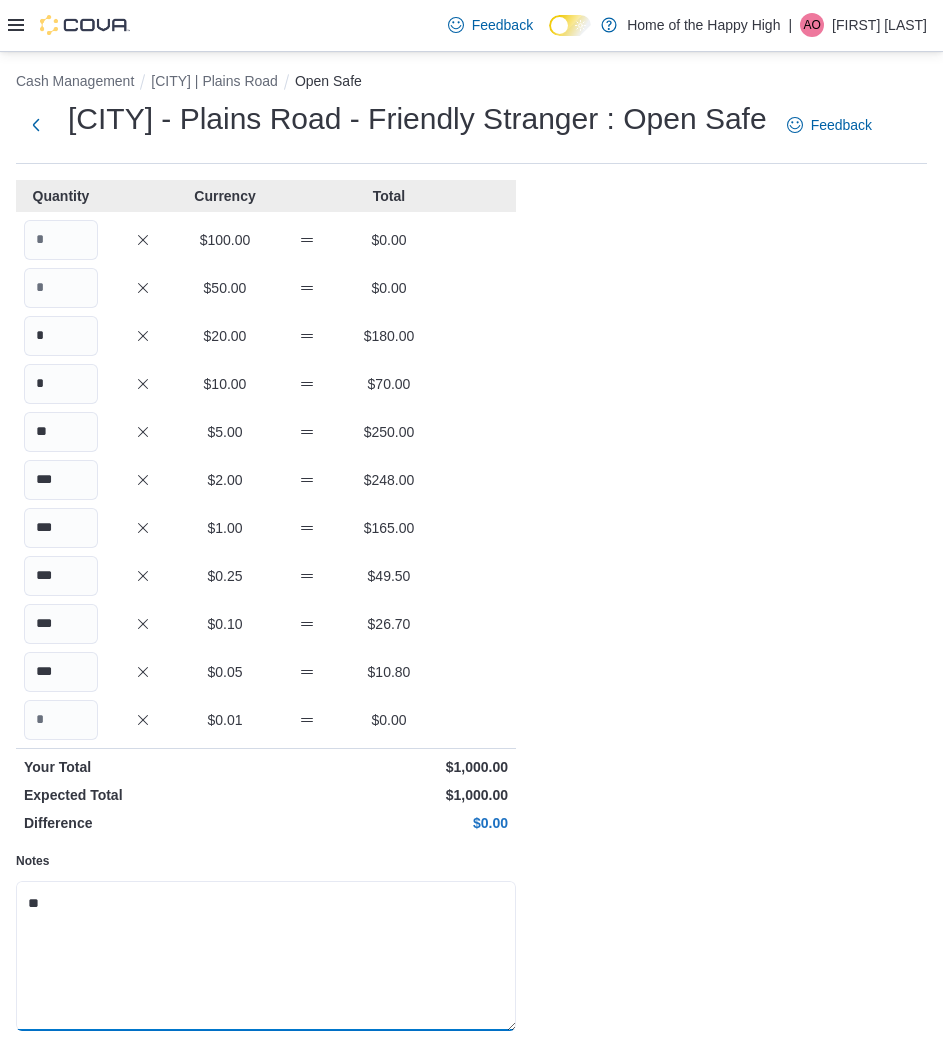 scroll, scrollTop: 85, scrollLeft: 0, axis: vertical 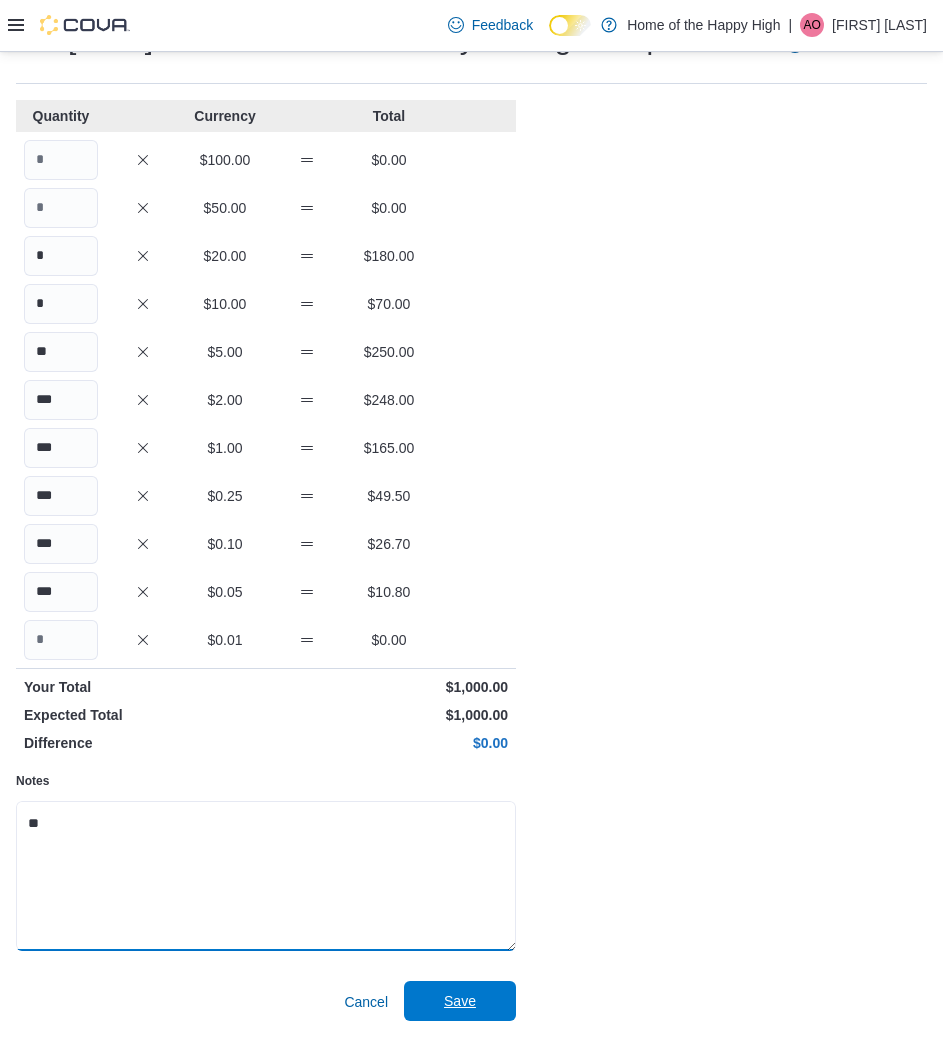 type on "**" 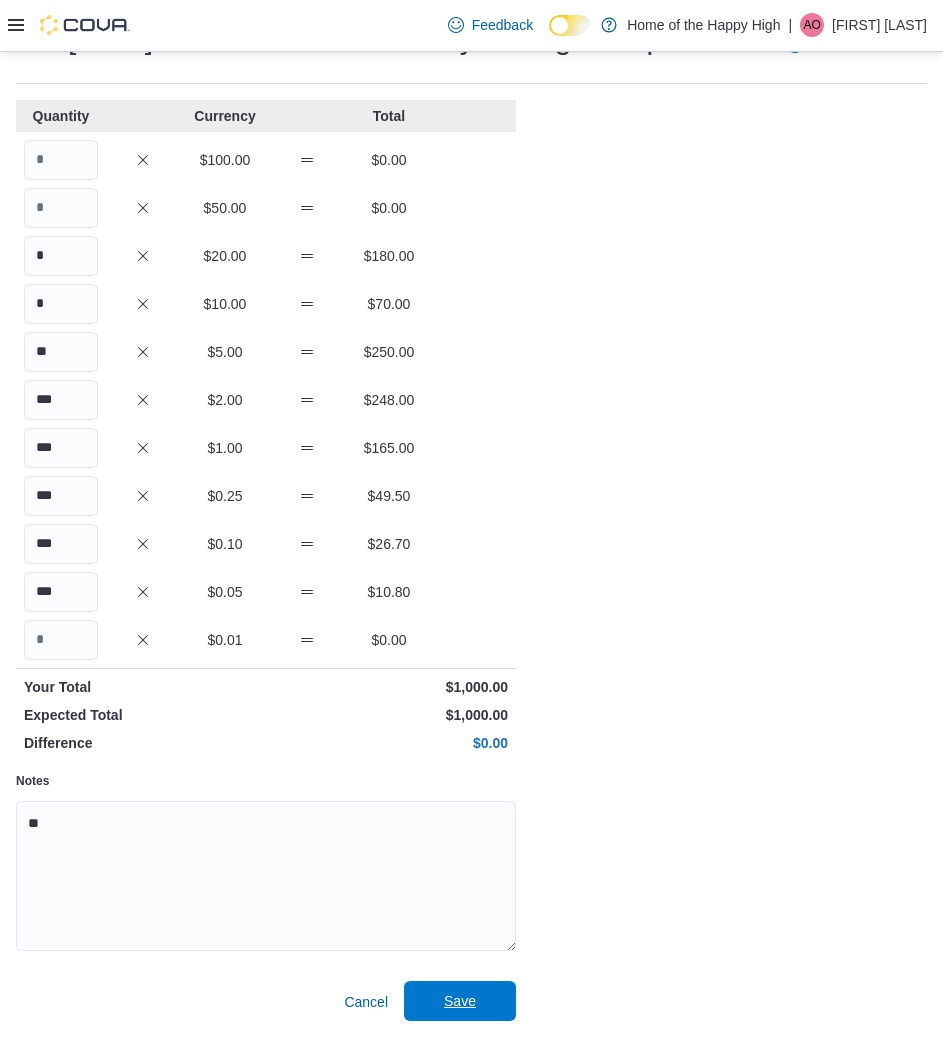 click on "Save" at bounding box center (460, 1001) 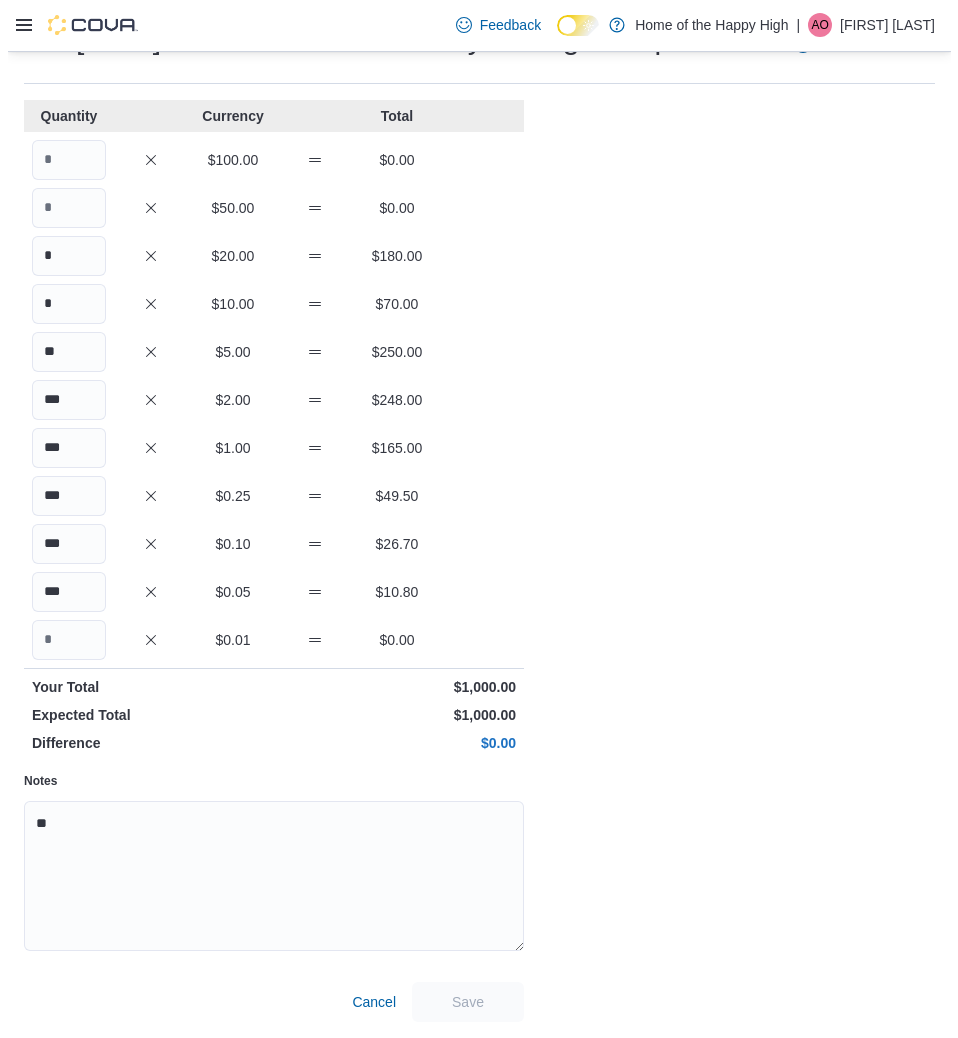 scroll, scrollTop: 0, scrollLeft: 0, axis: both 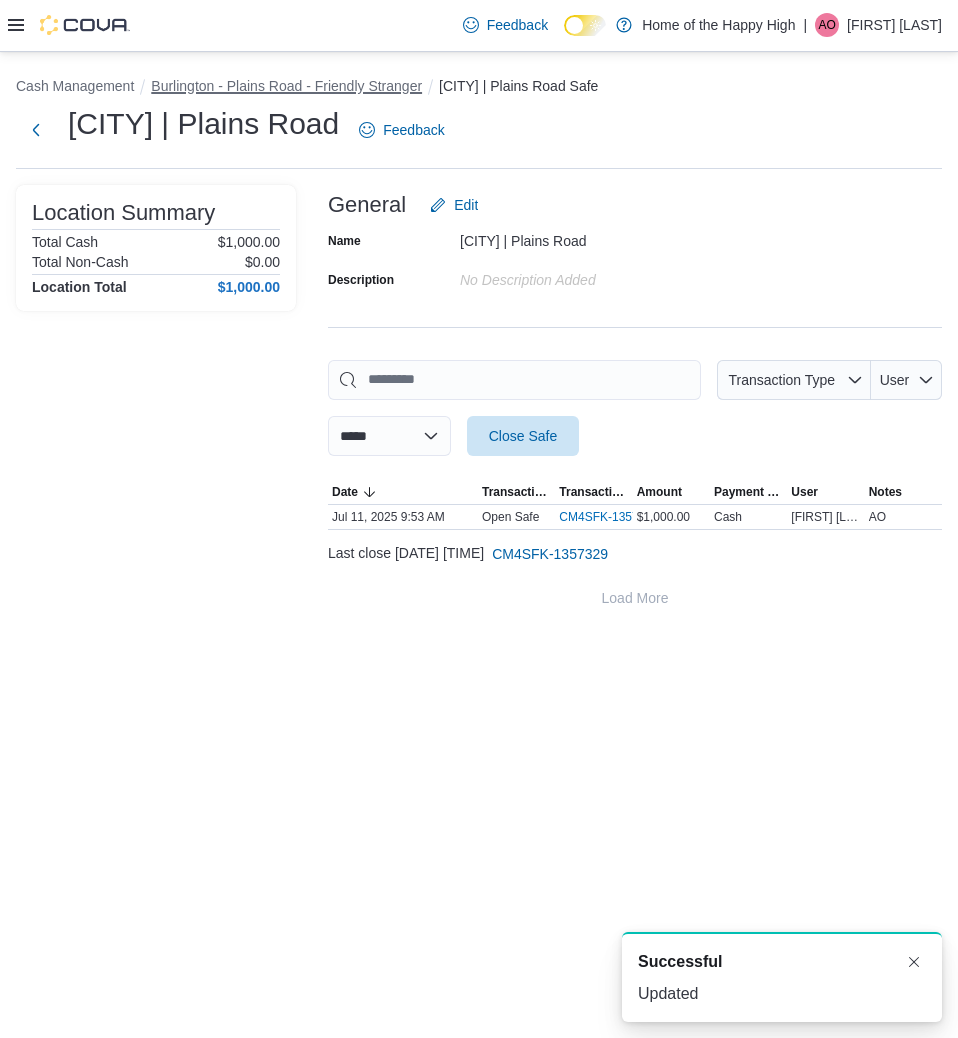 click on "Burlington - Plains Road - Friendly Stranger" at bounding box center [286, 86] 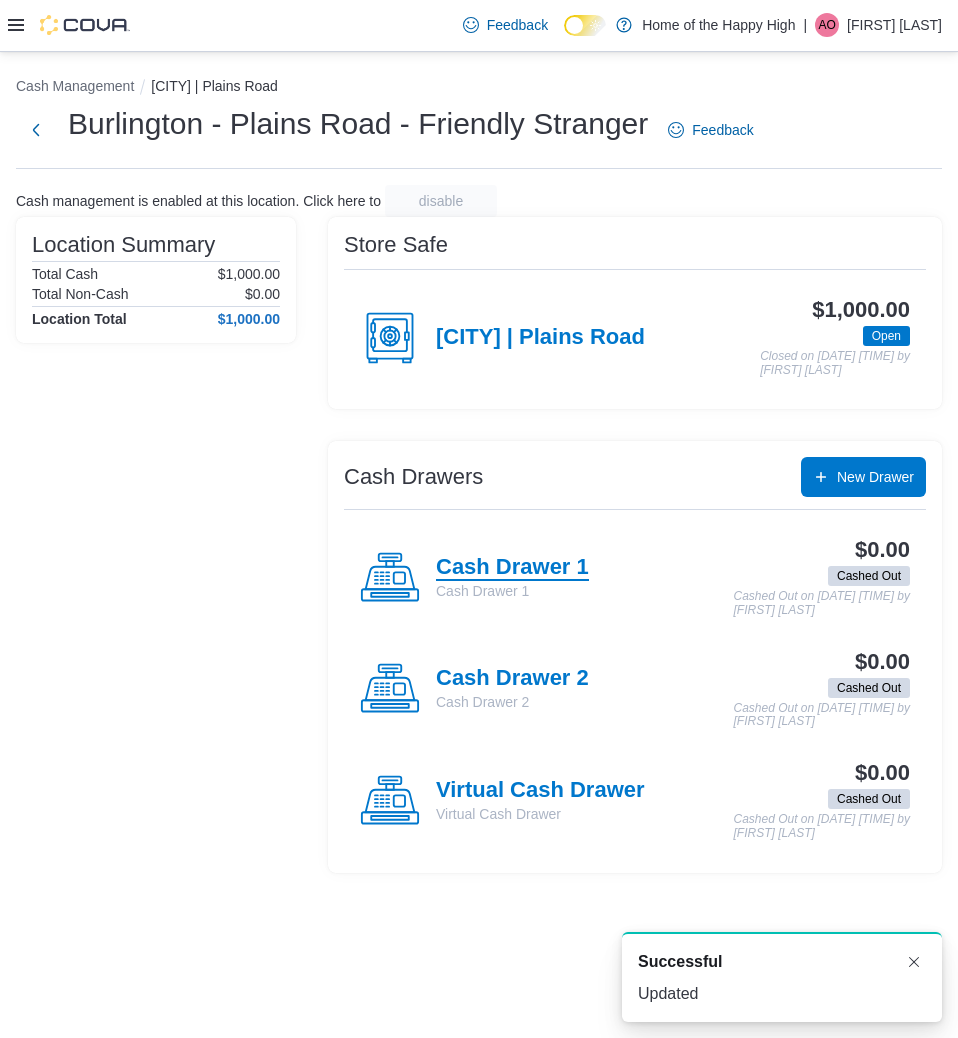 click on "Cash Drawer 1" at bounding box center [512, 568] 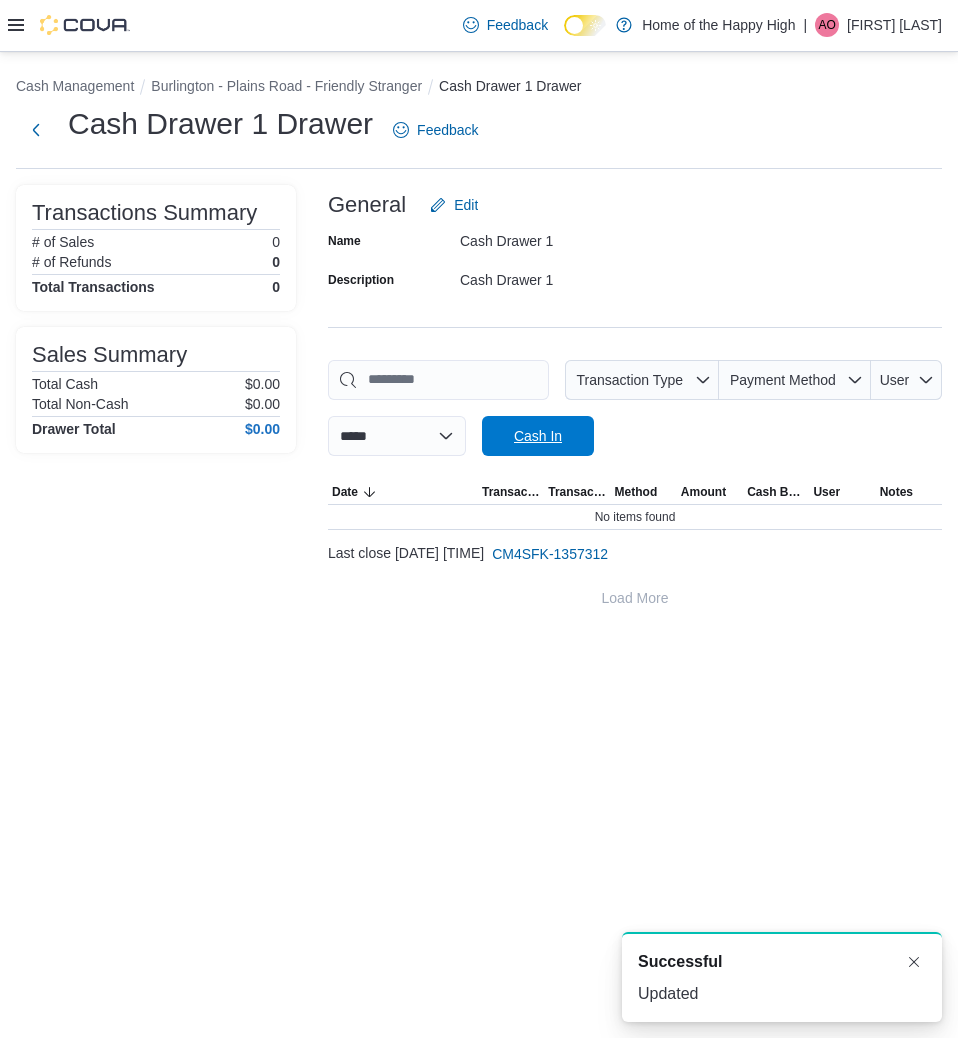 click on "Cash In" at bounding box center (538, 436) 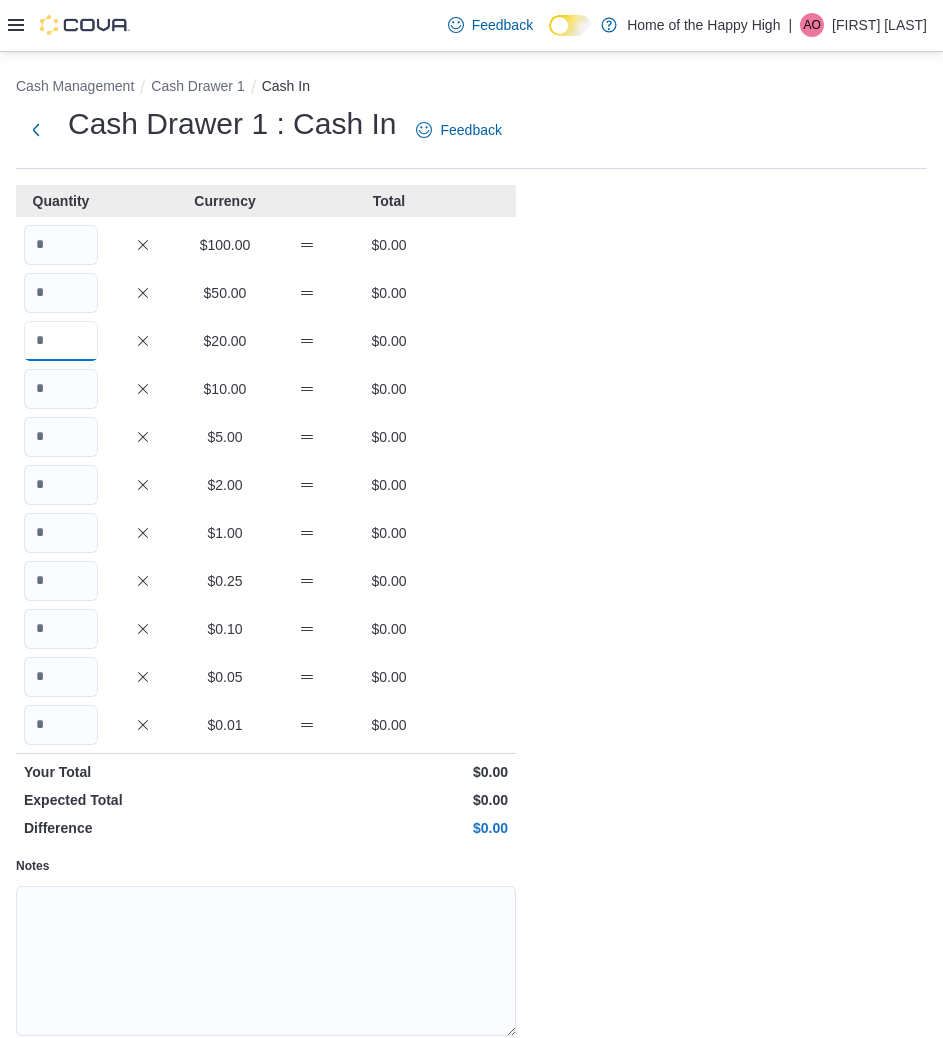click at bounding box center (61, 341) 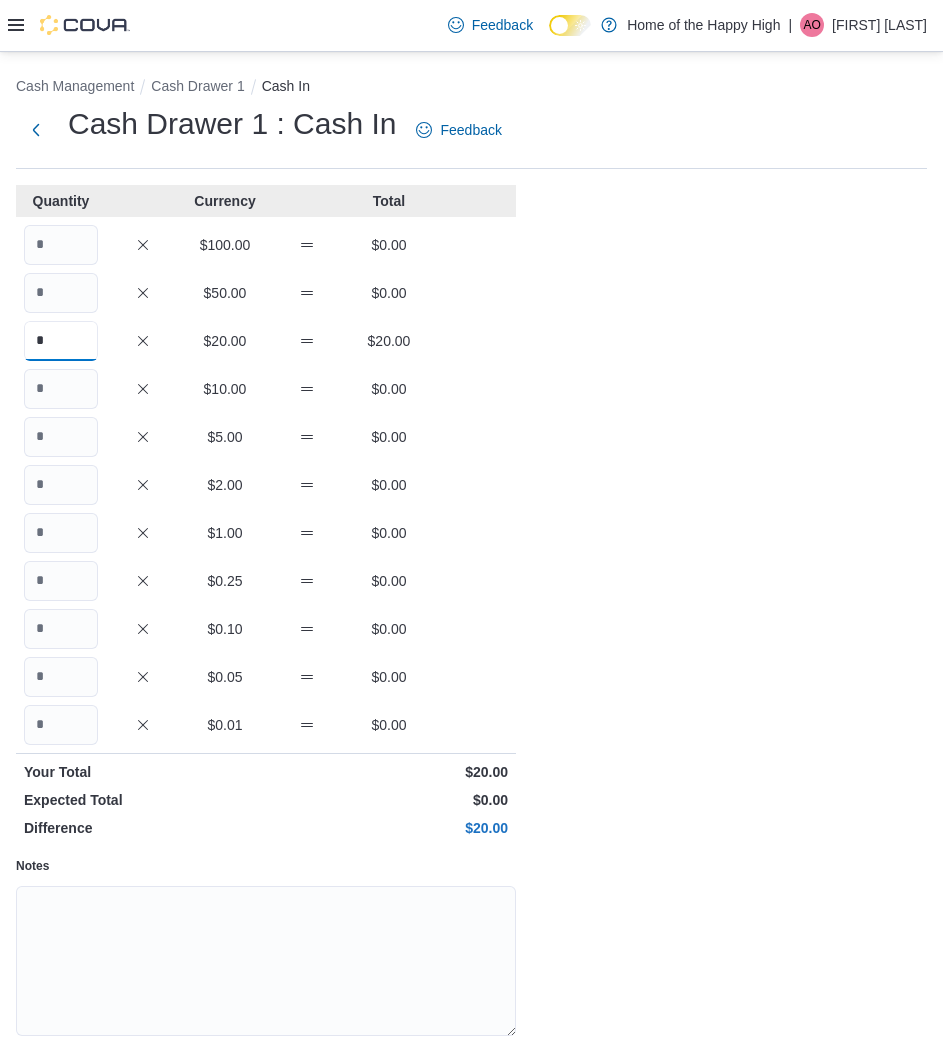 type on "*" 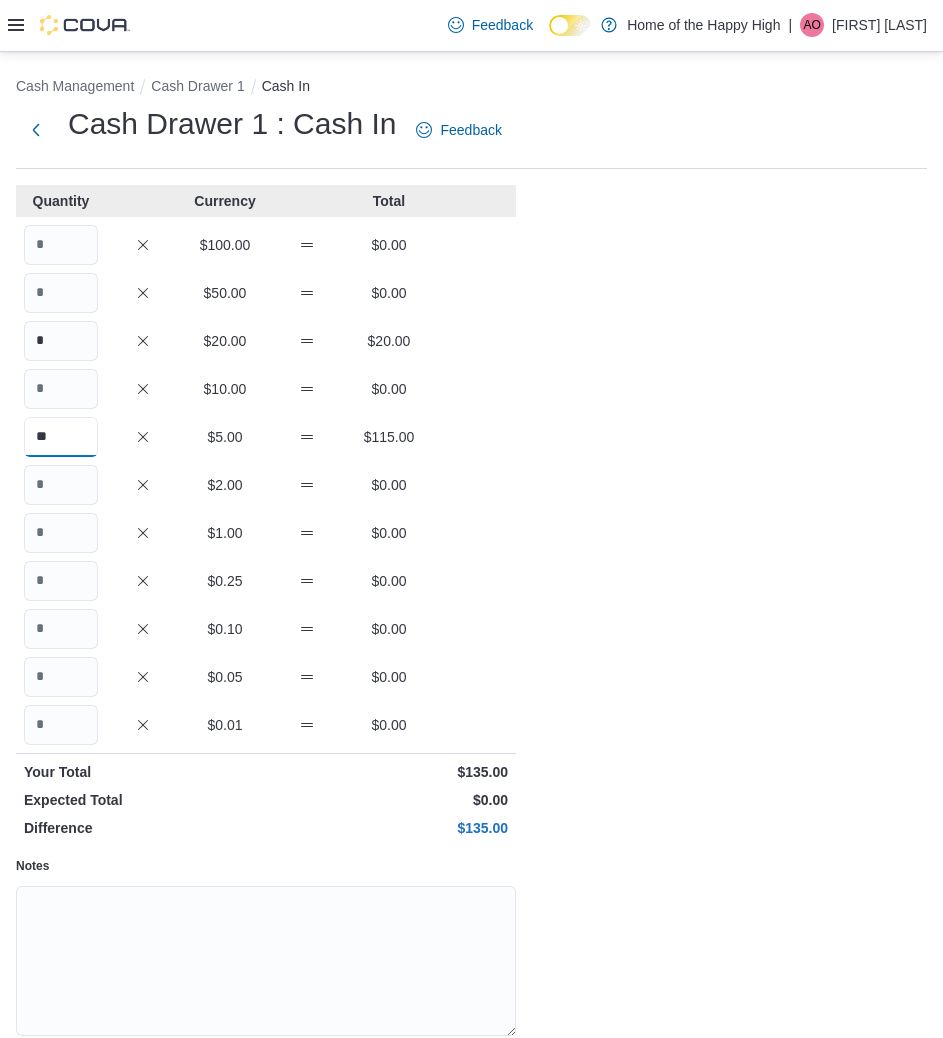 type on "**" 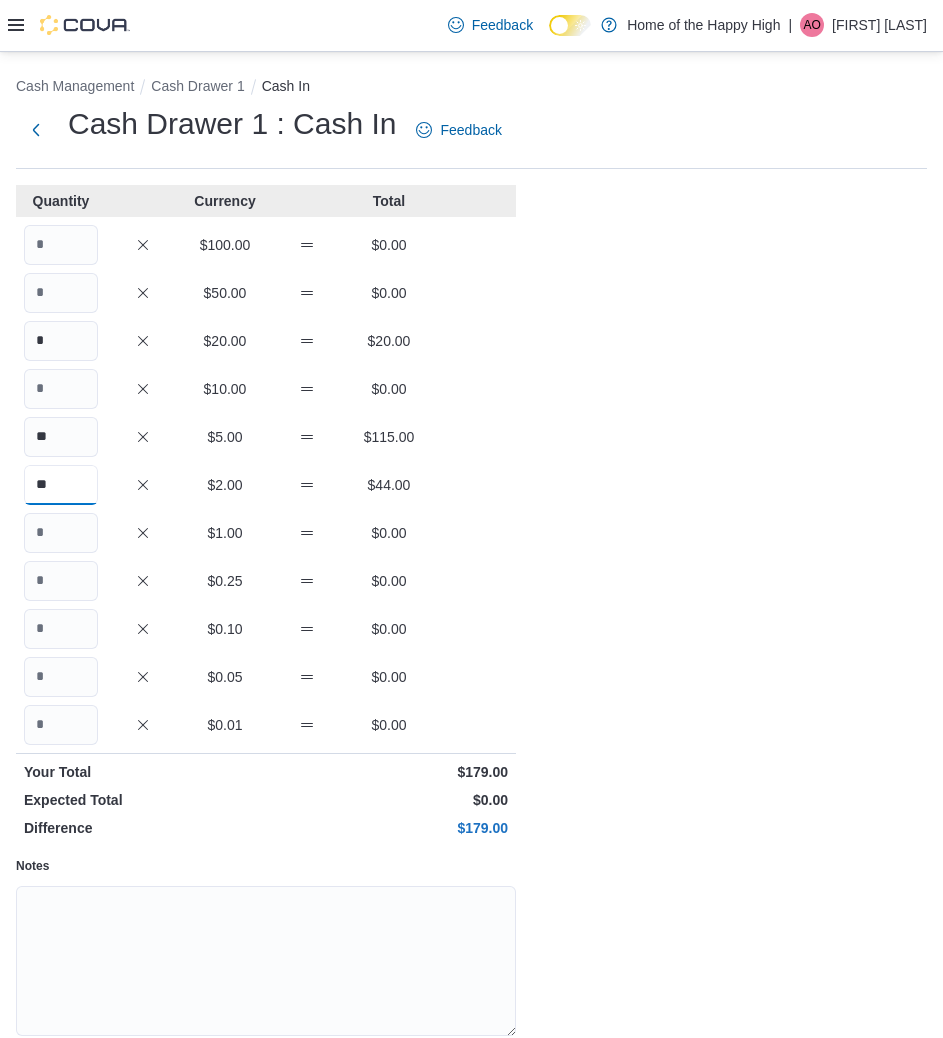 type on "**" 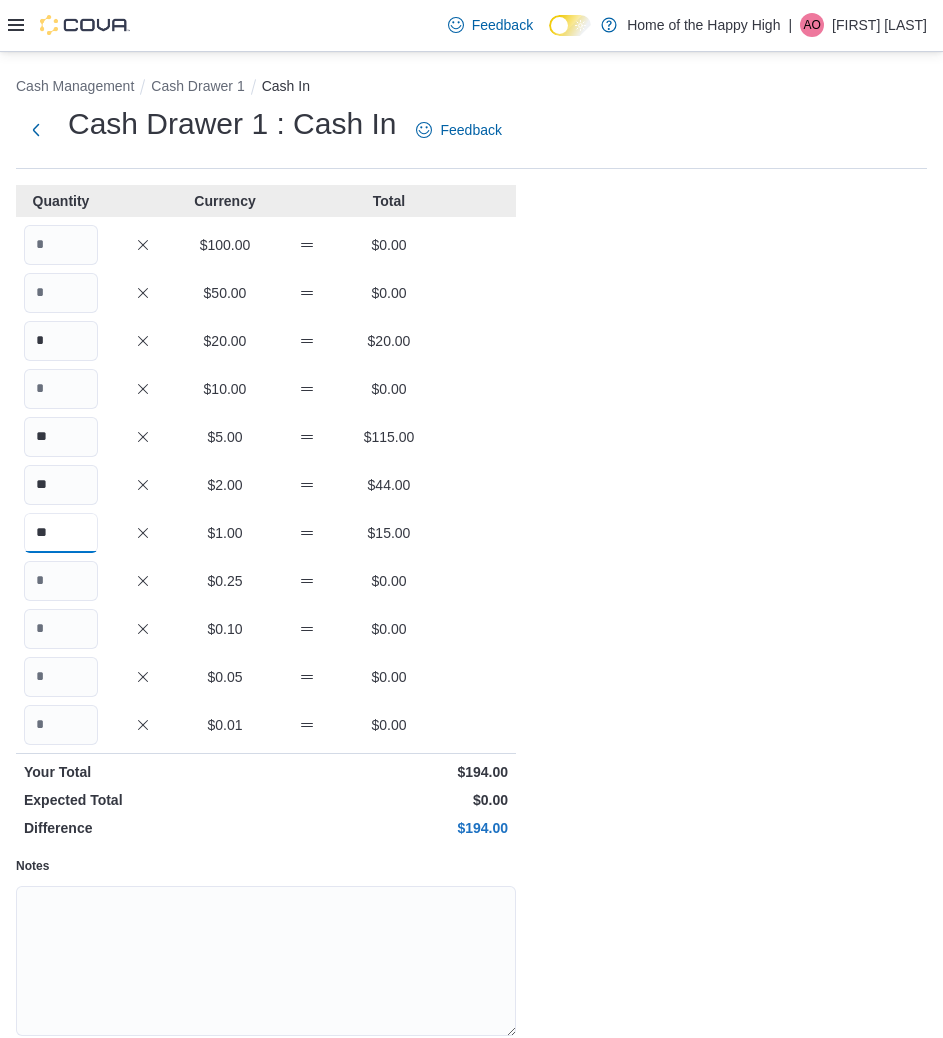 type on "**" 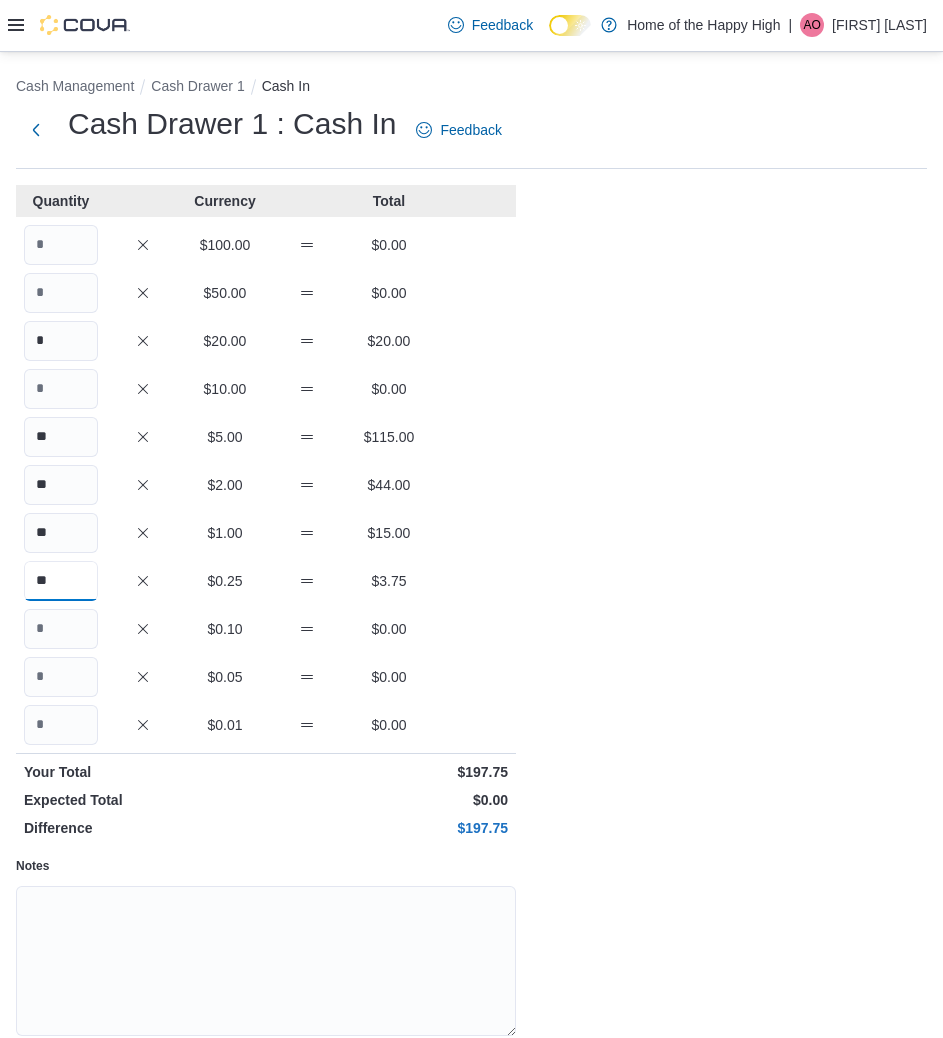 type on "**" 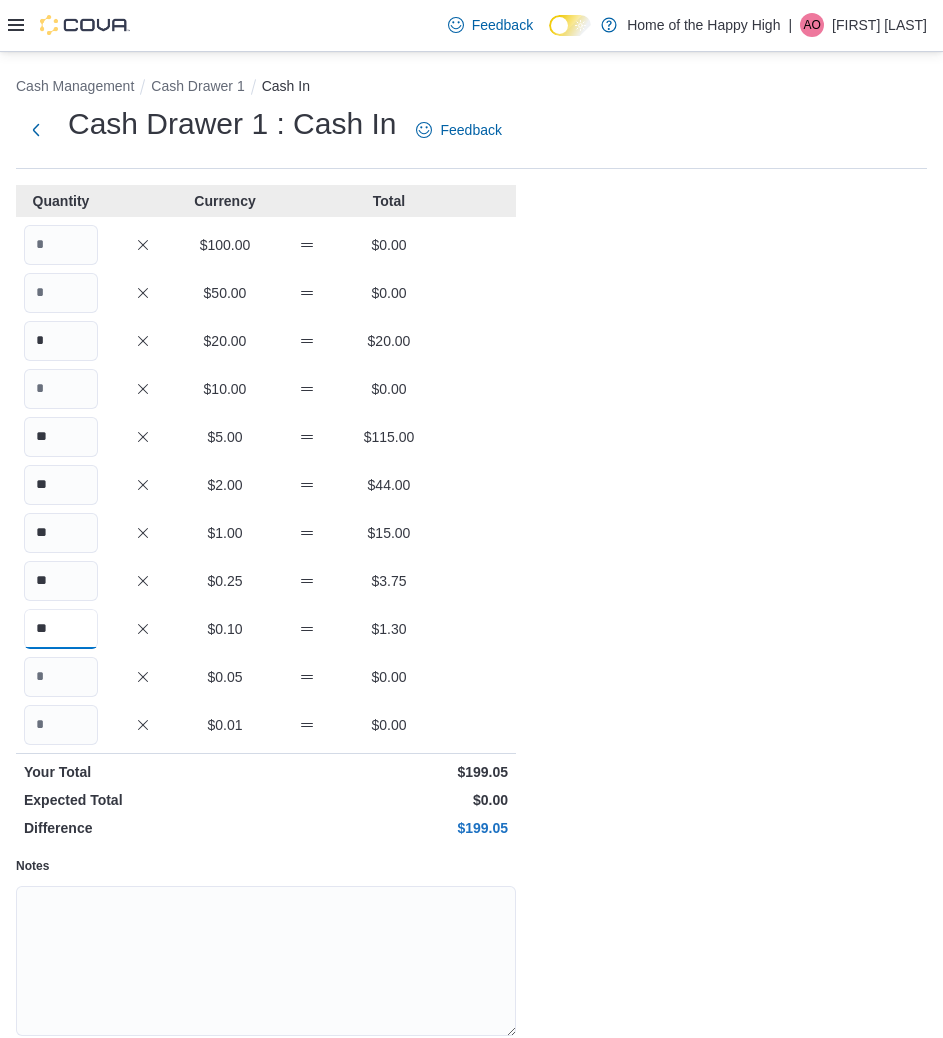 type on "**" 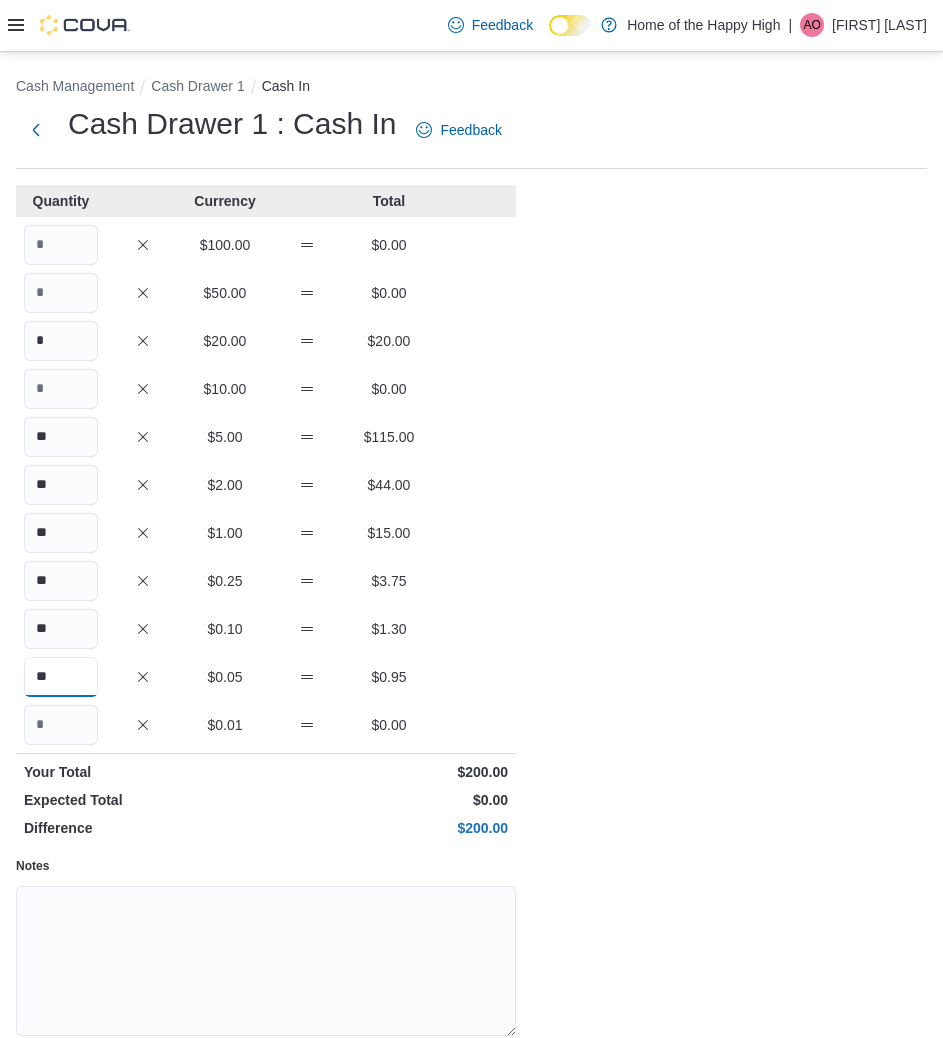 type on "**" 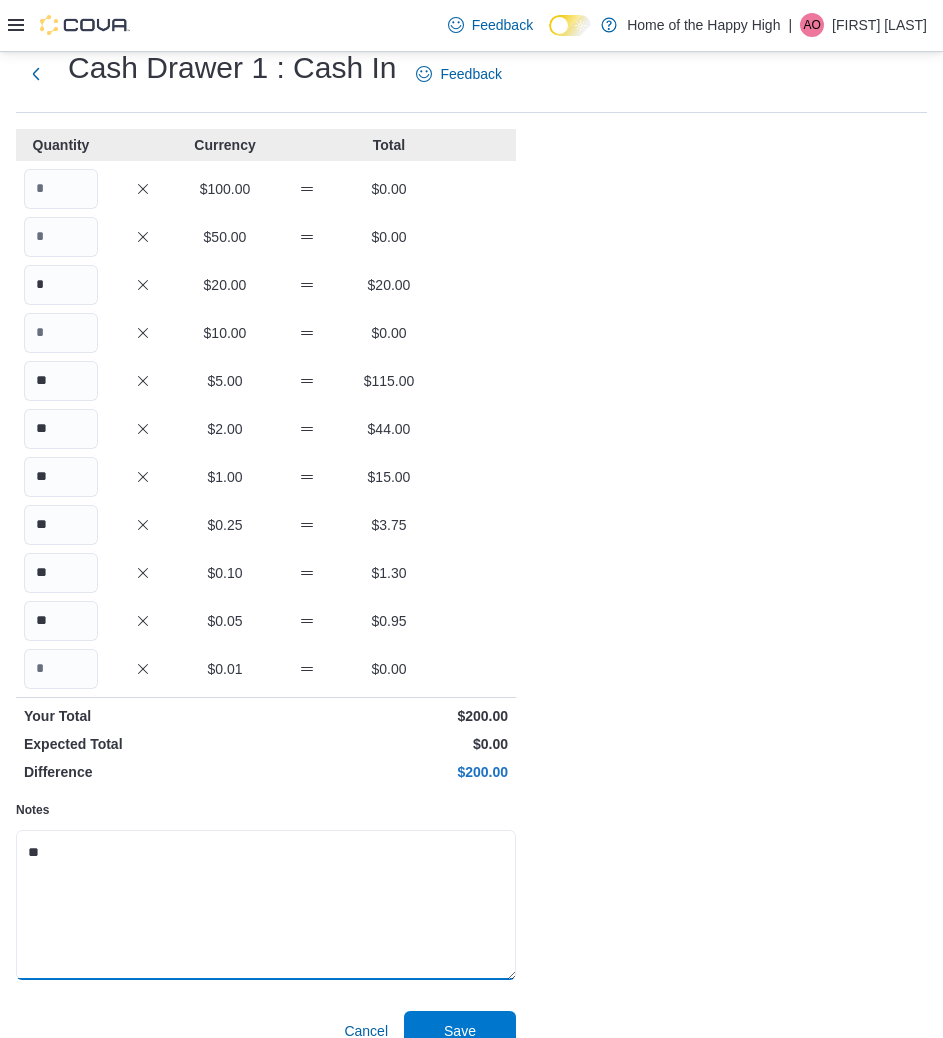 scroll, scrollTop: 85, scrollLeft: 0, axis: vertical 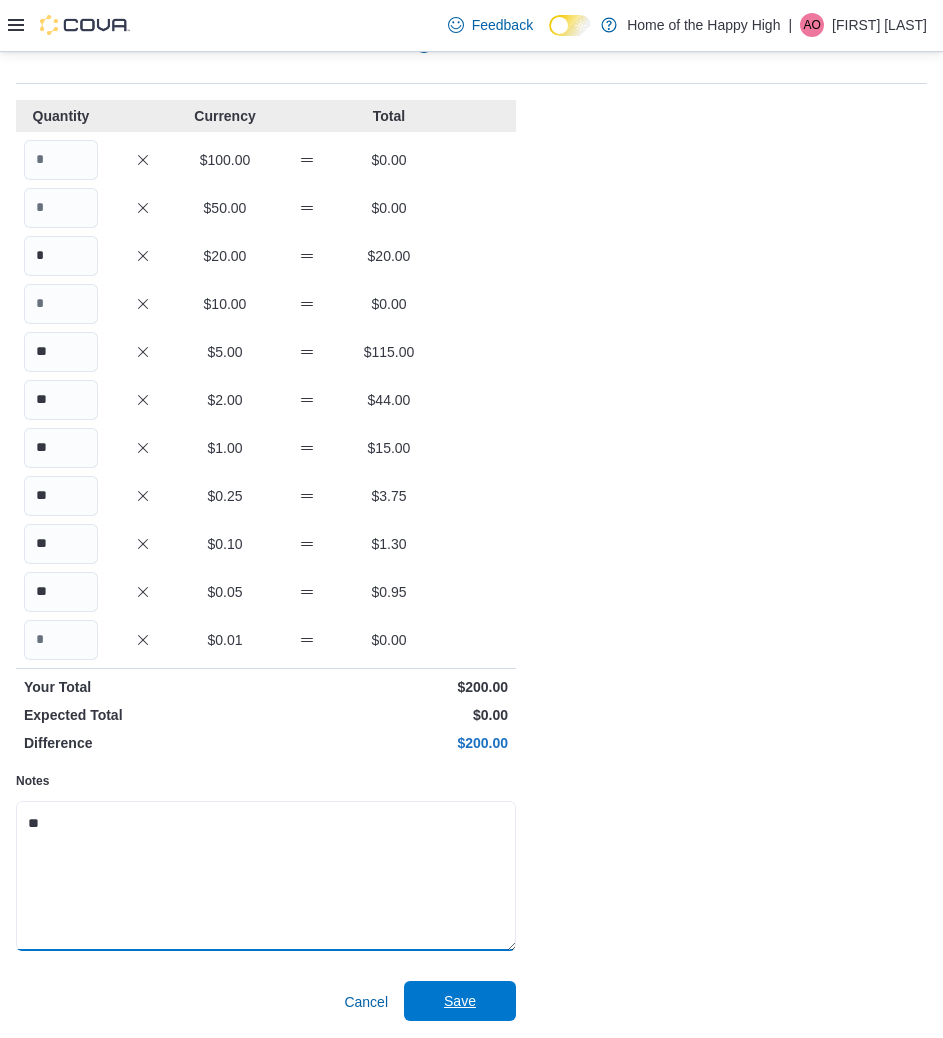 type on "**" 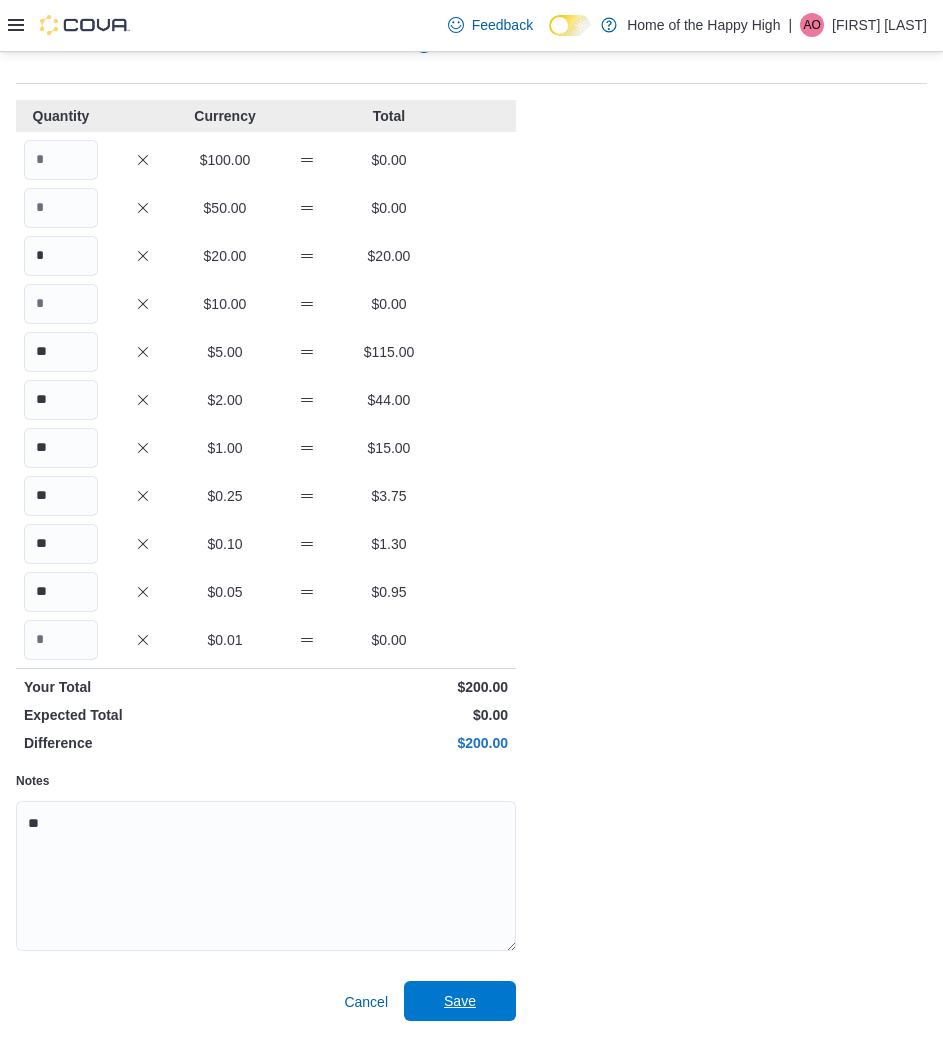click on "Save" at bounding box center [460, 1001] 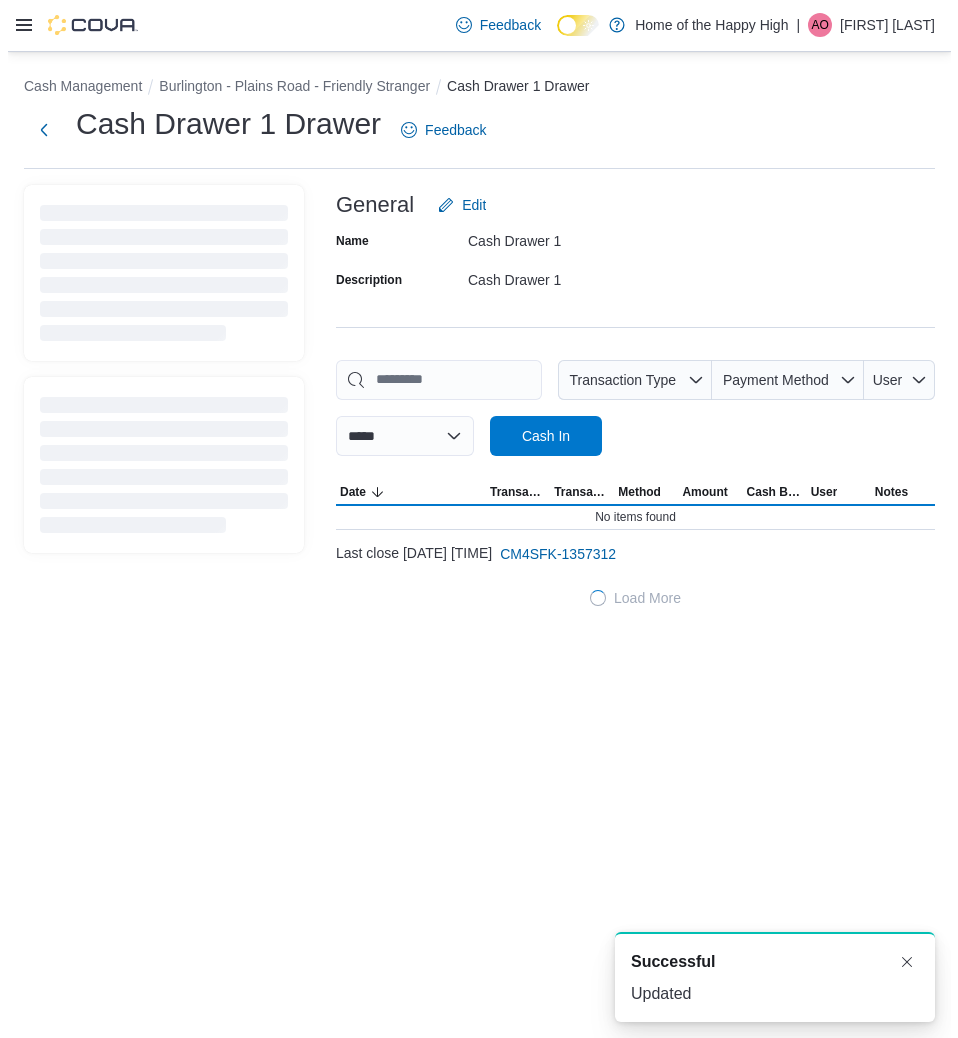 scroll, scrollTop: 0, scrollLeft: 0, axis: both 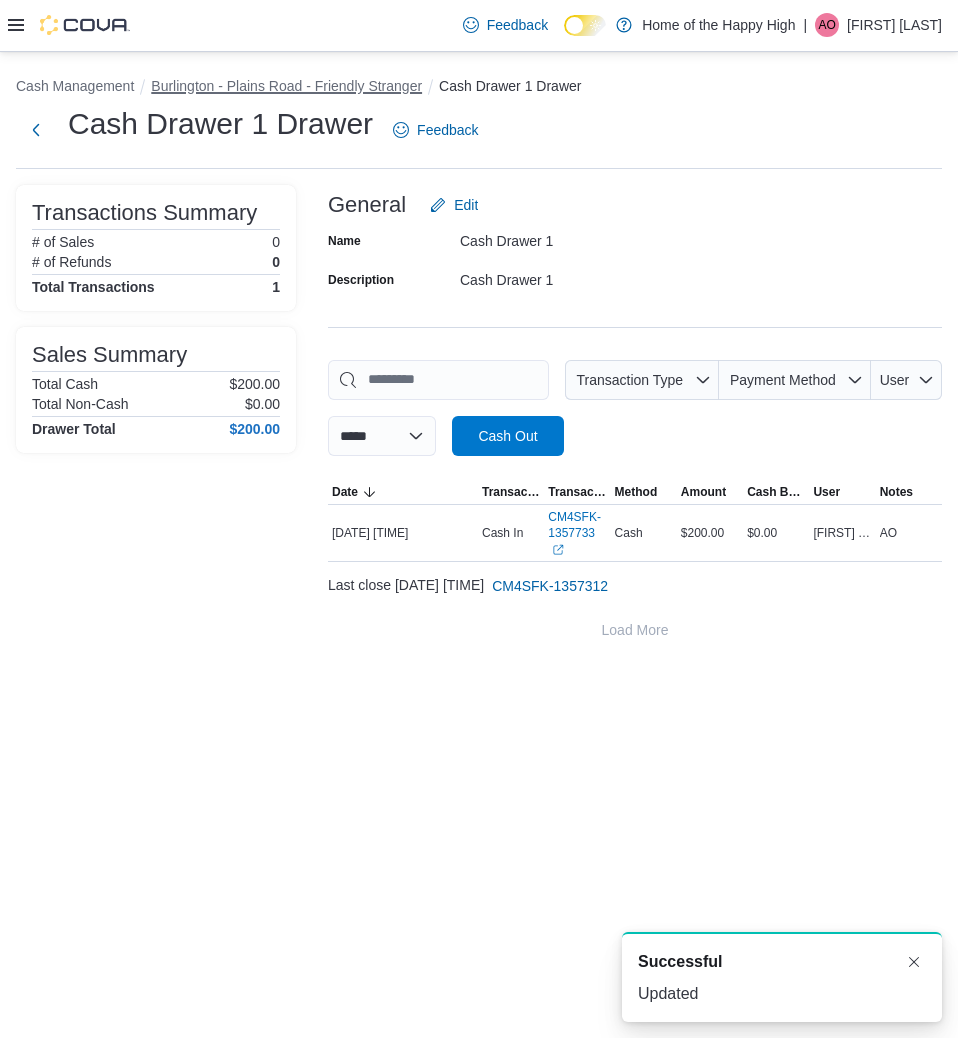 click on "Burlington - Plains Road - Friendly Stranger" at bounding box center [286, 86] 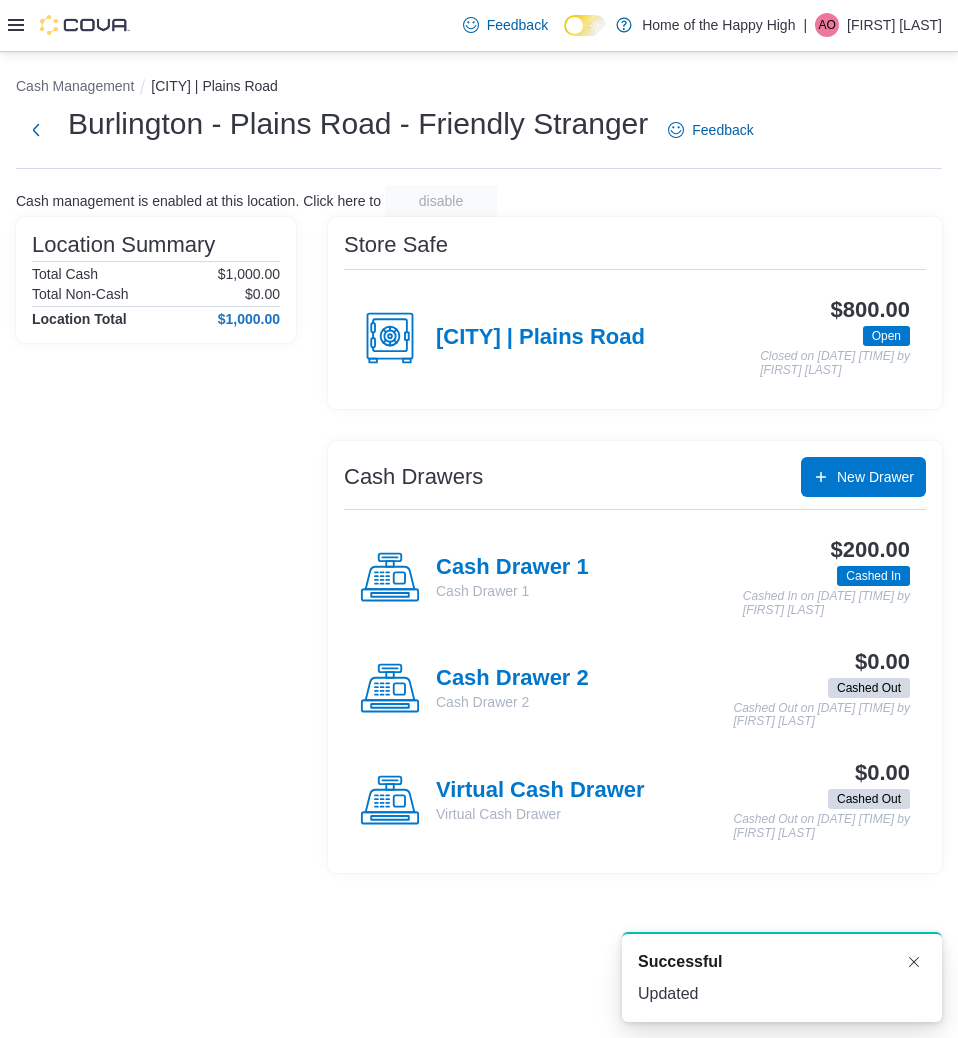 click on "Cash Drawer 2" at bounding box center [512, 702] 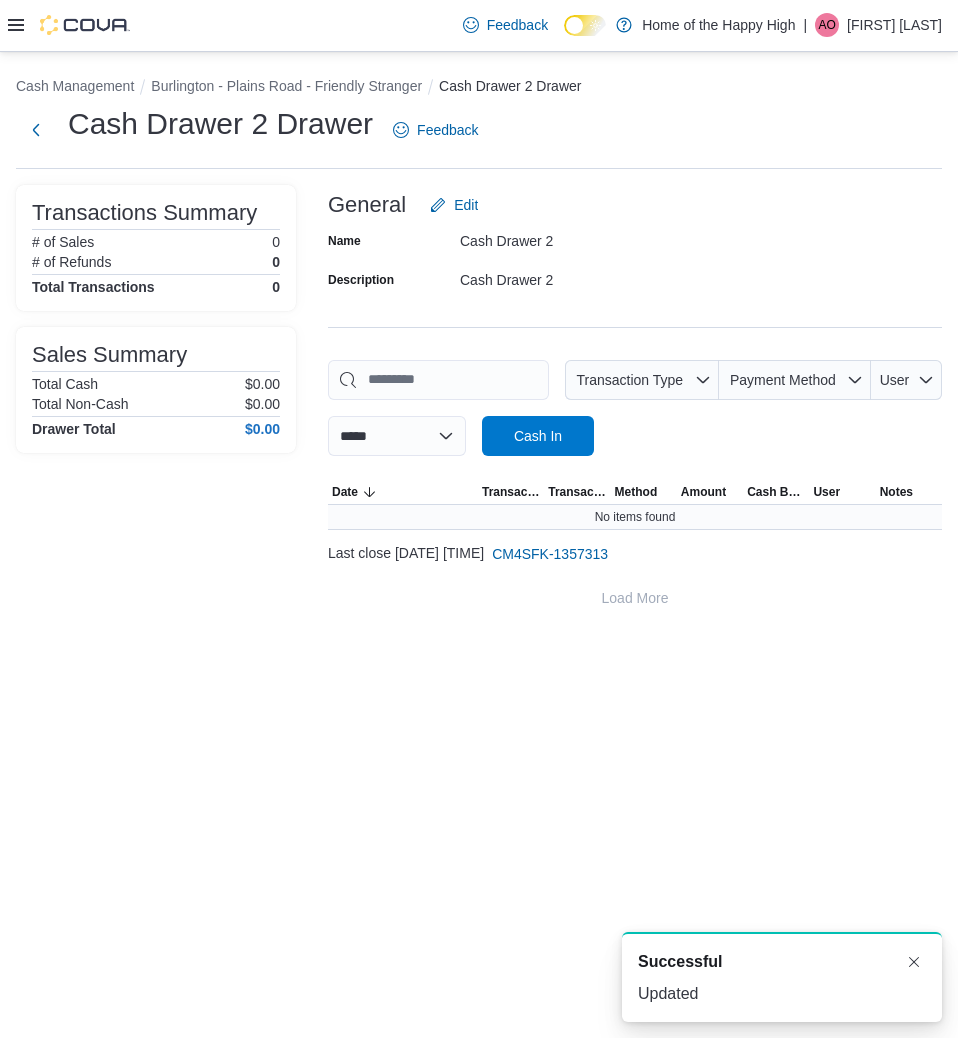 click on "No items found" at bounding box center [635, 517] 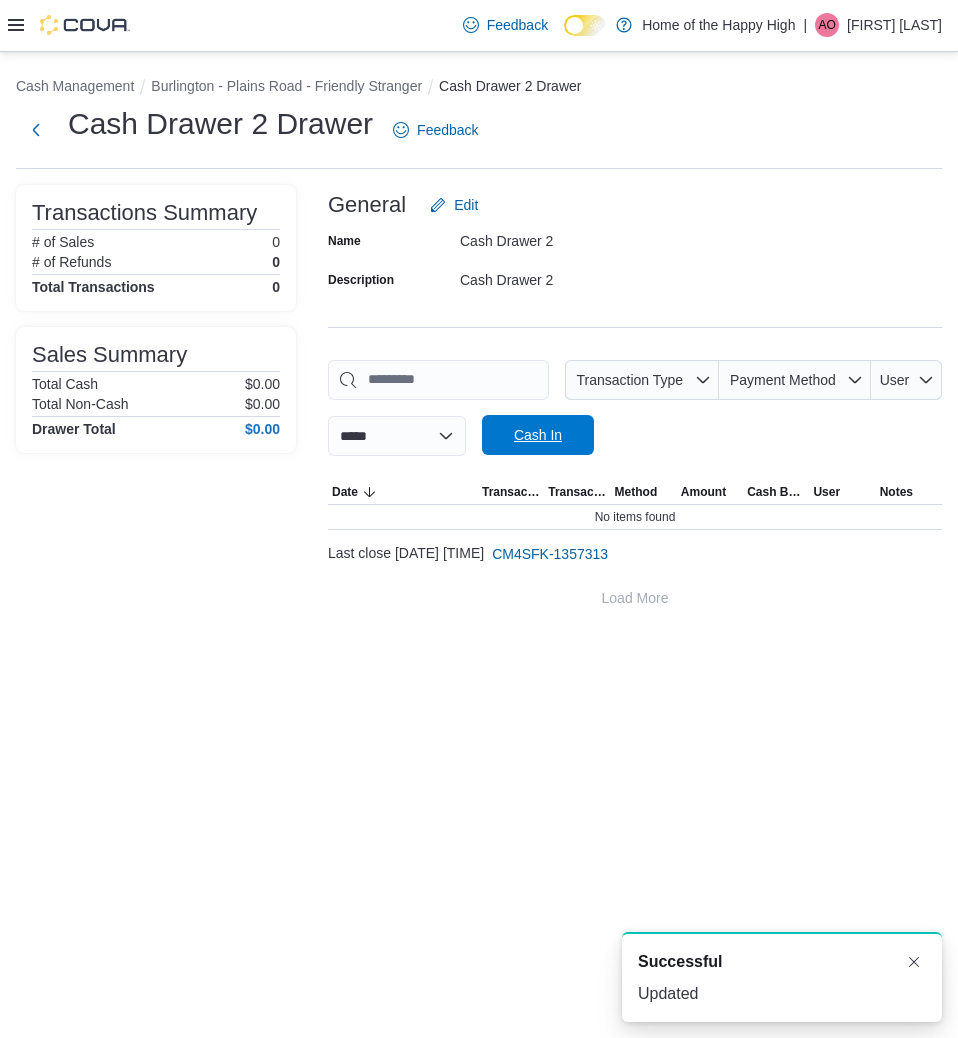 click on "Cash In" at bounding box center (538, 435) 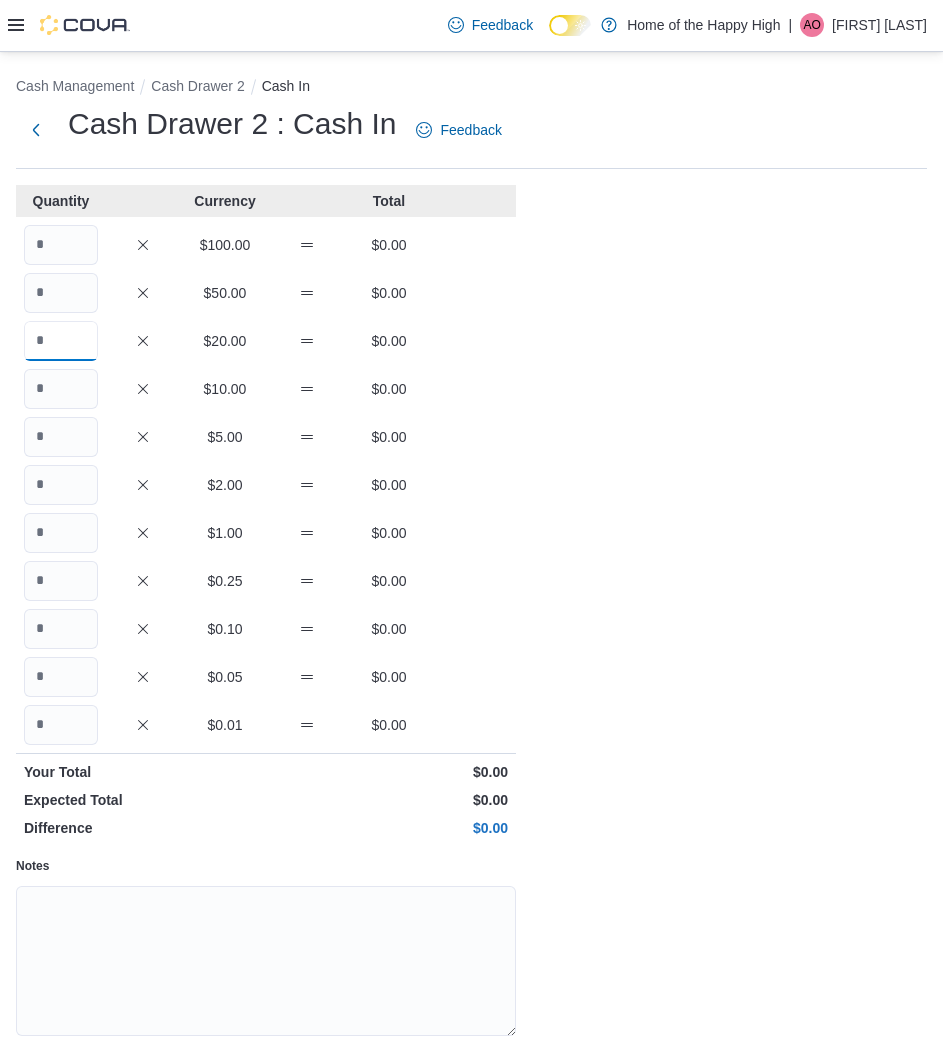 click at bounding box center [61, 341] 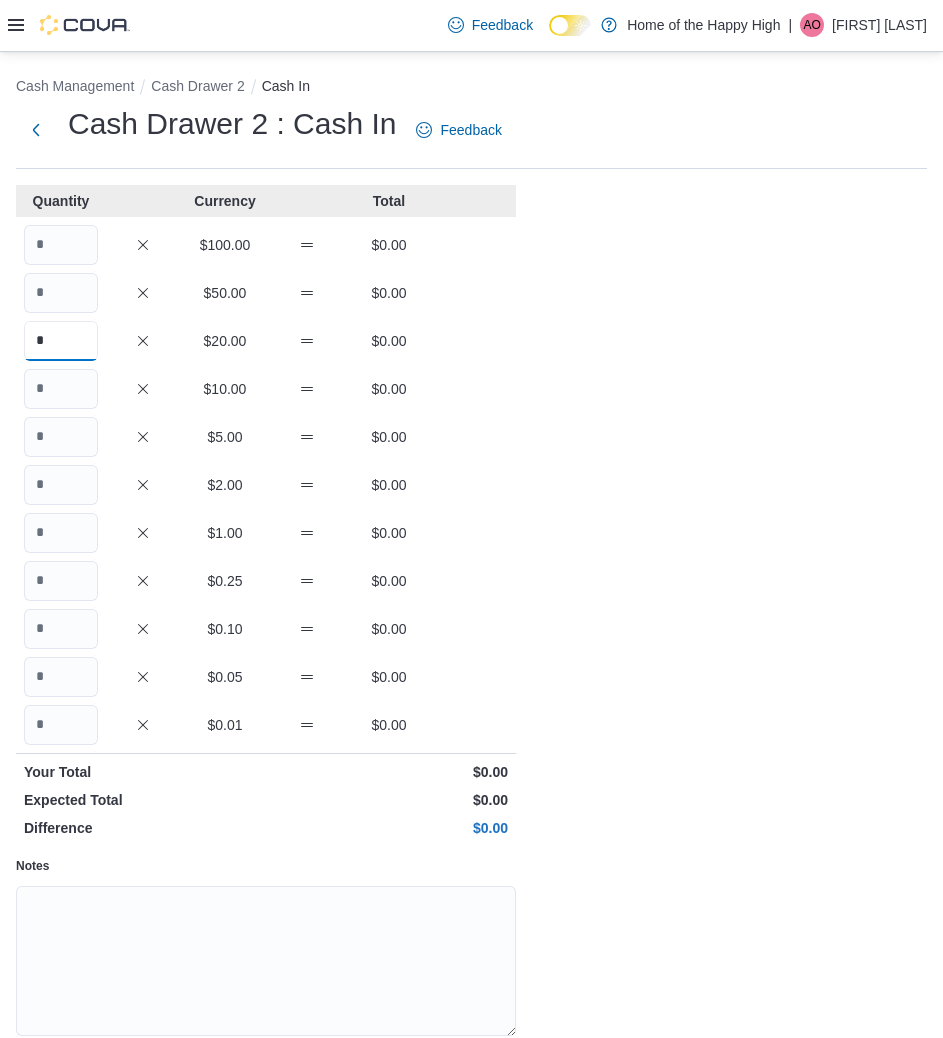 type on "*" 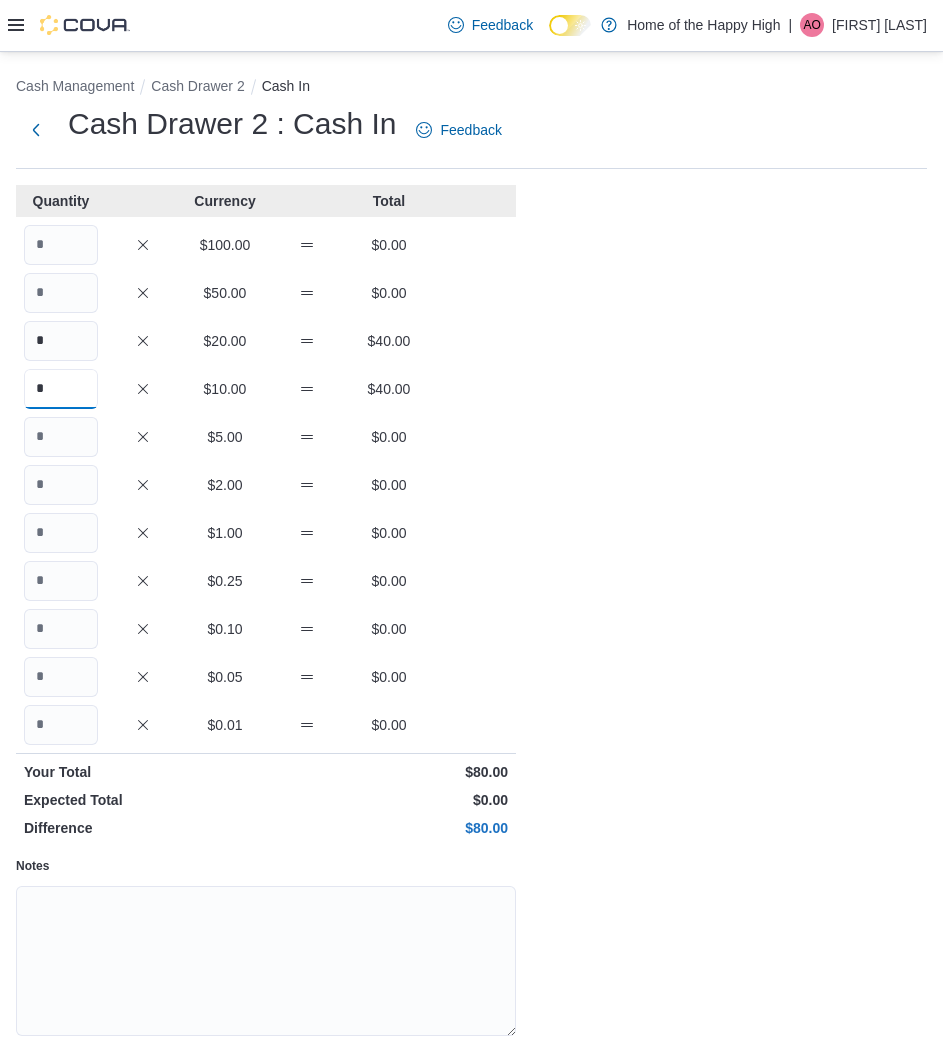 type on "*" 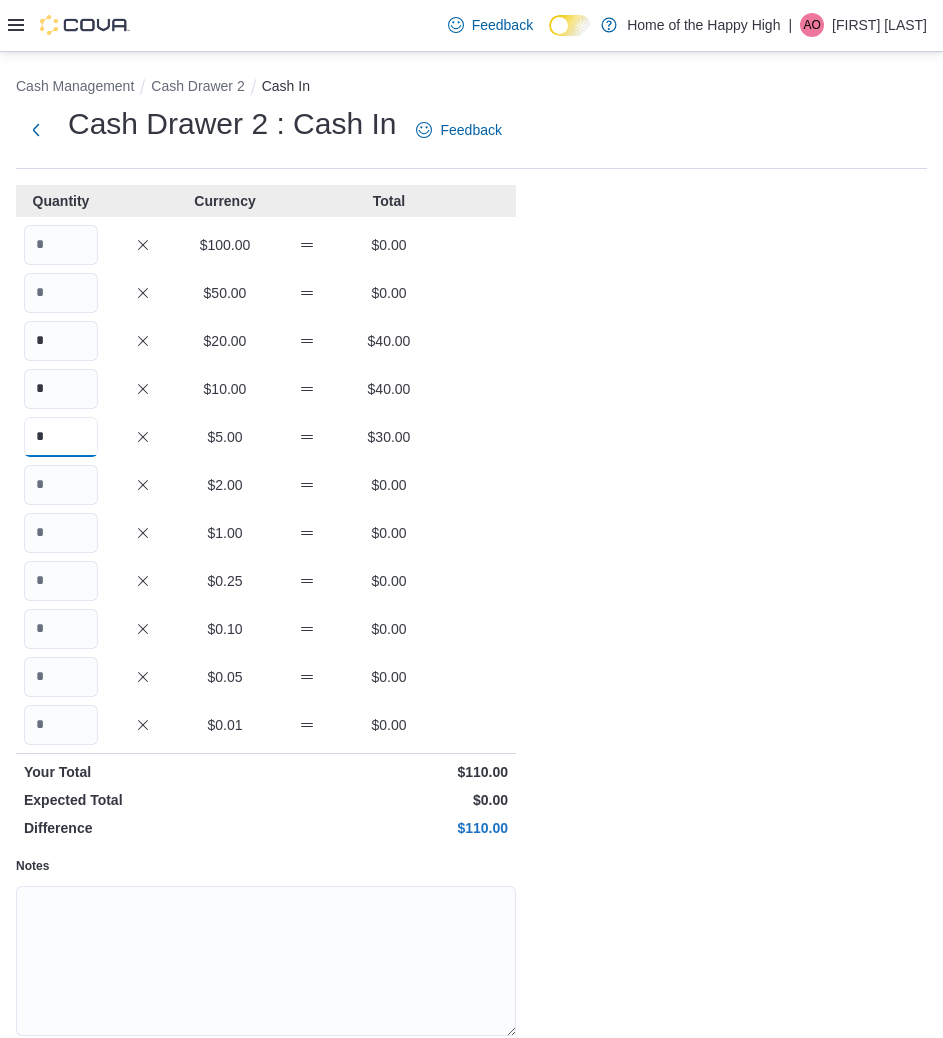 type on "*" 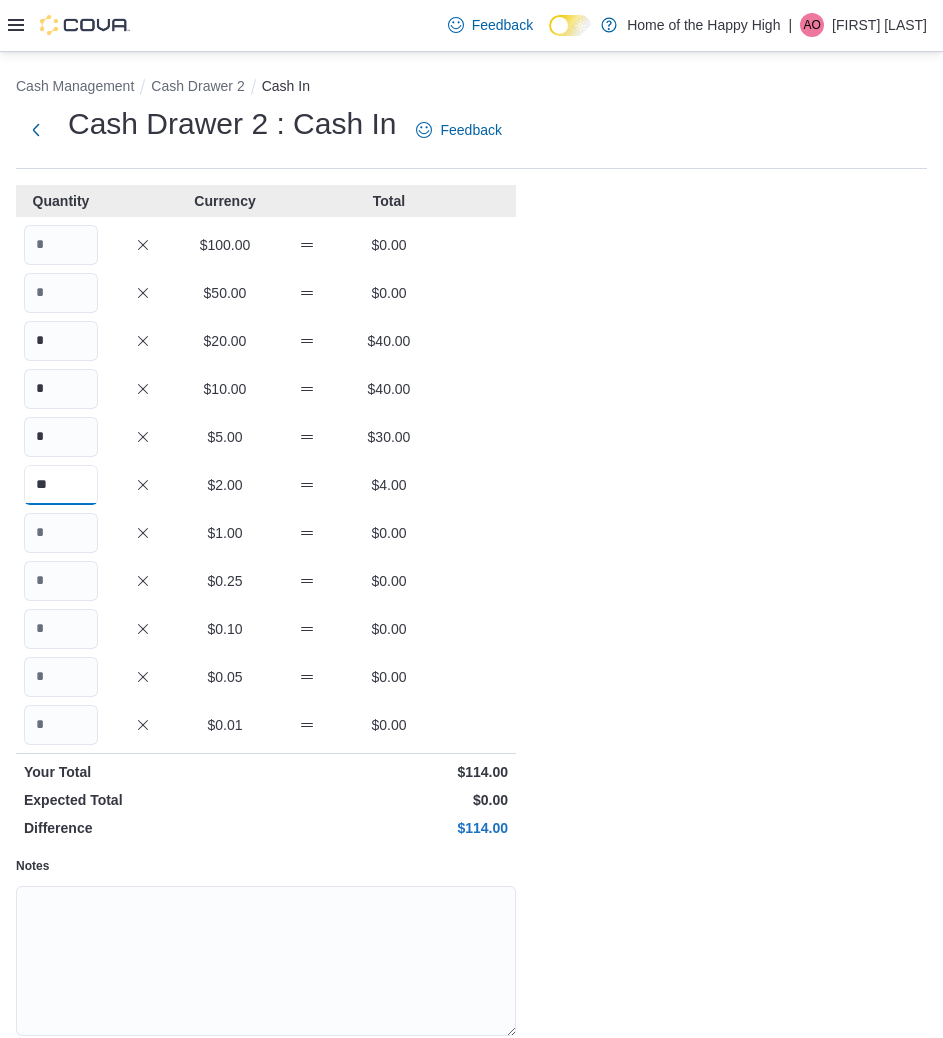 type on "**" 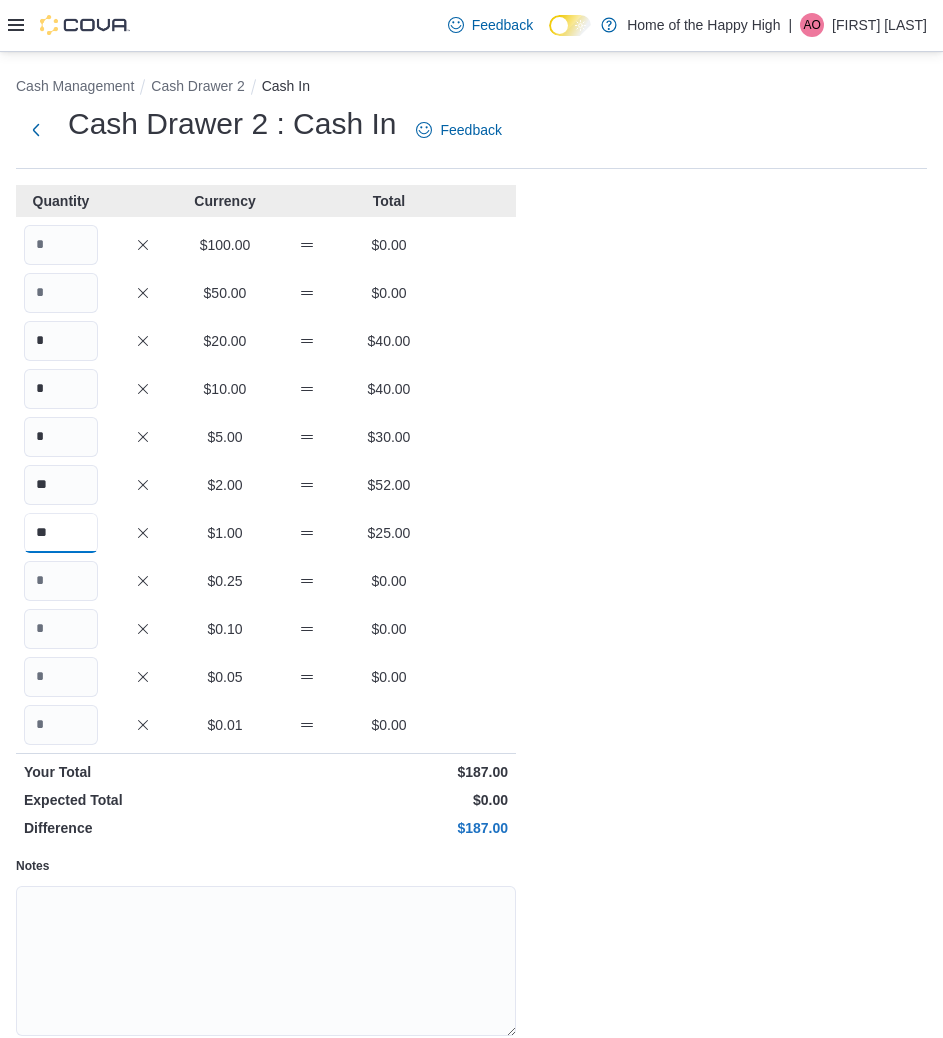type on "**" 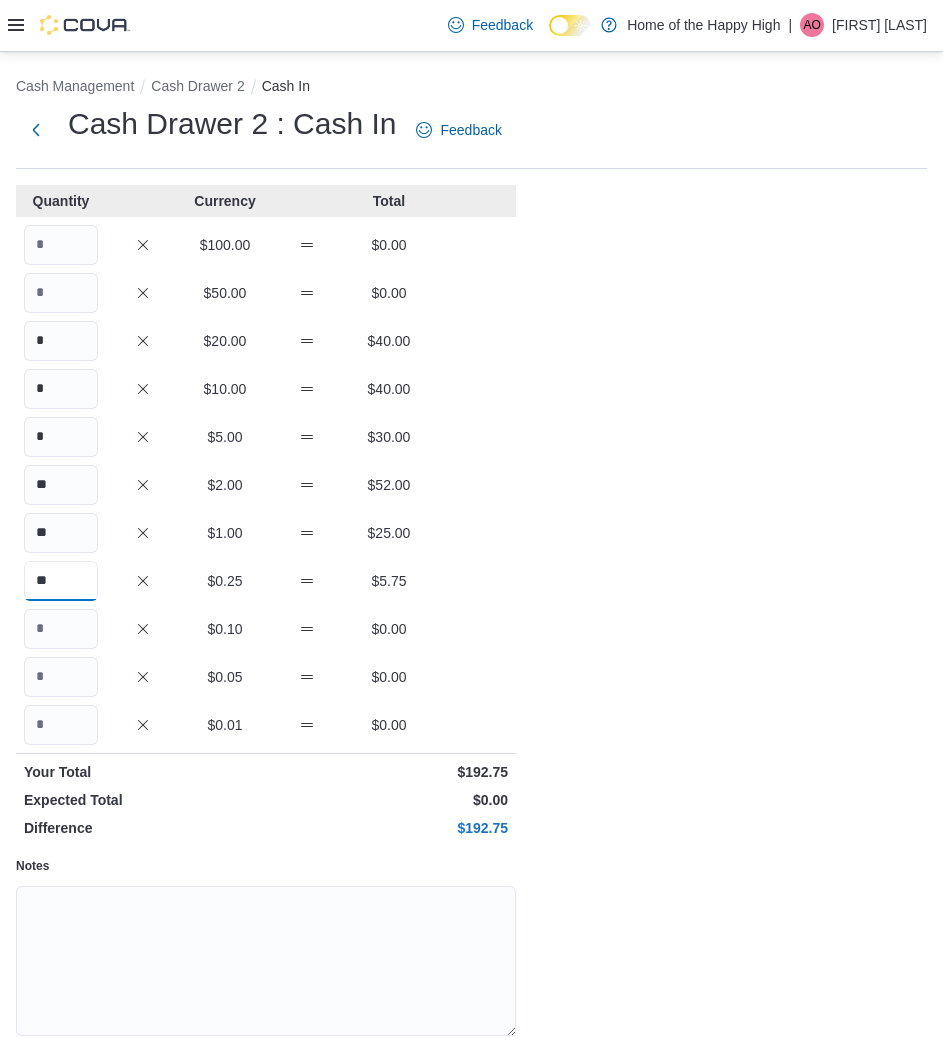 type on "**" 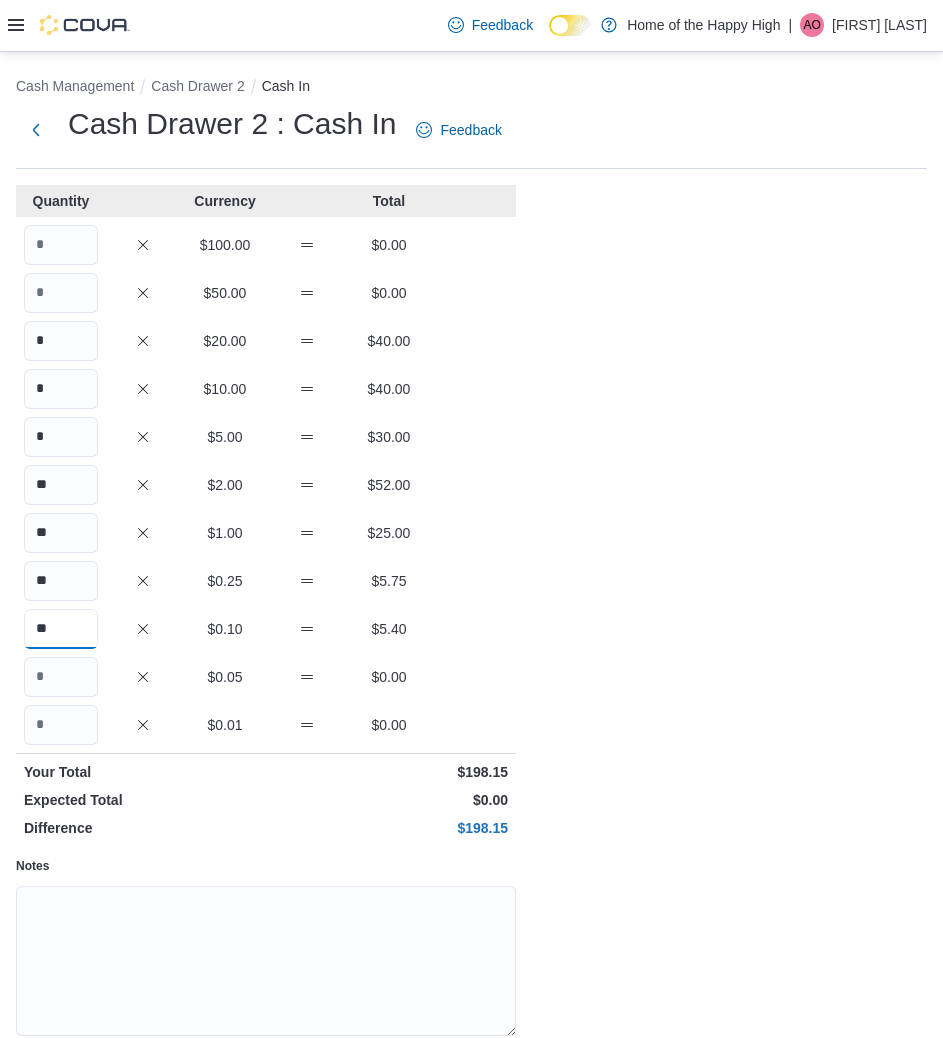 type on "**" 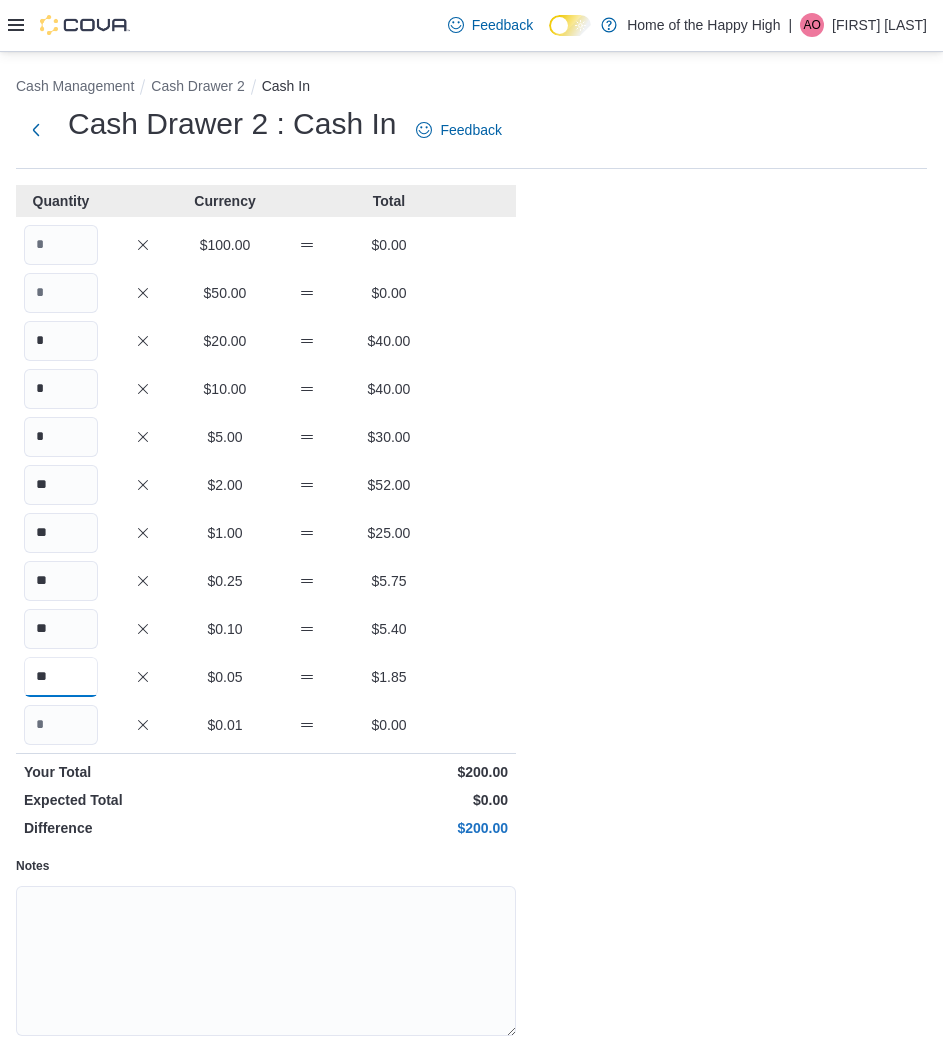 type on "**" 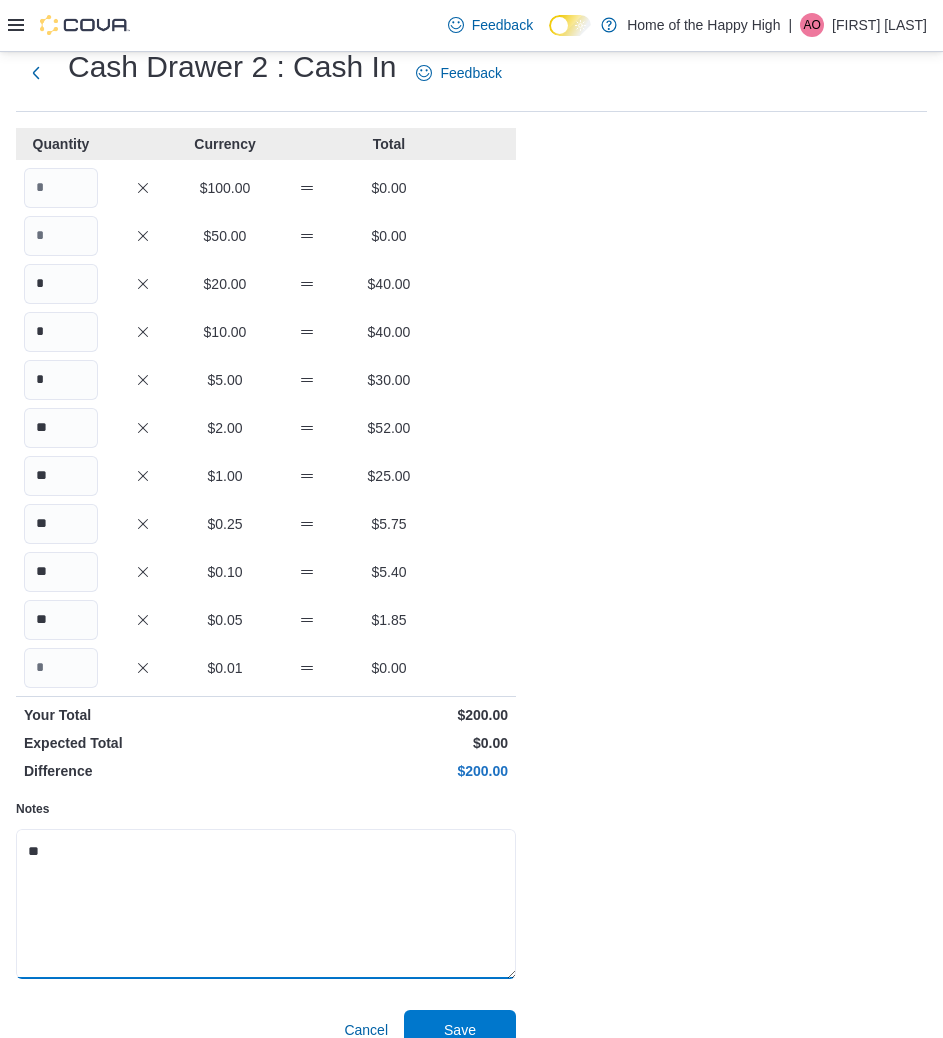 scroll, scrollTop: 85, scrollLeft: 0, axis: vertical 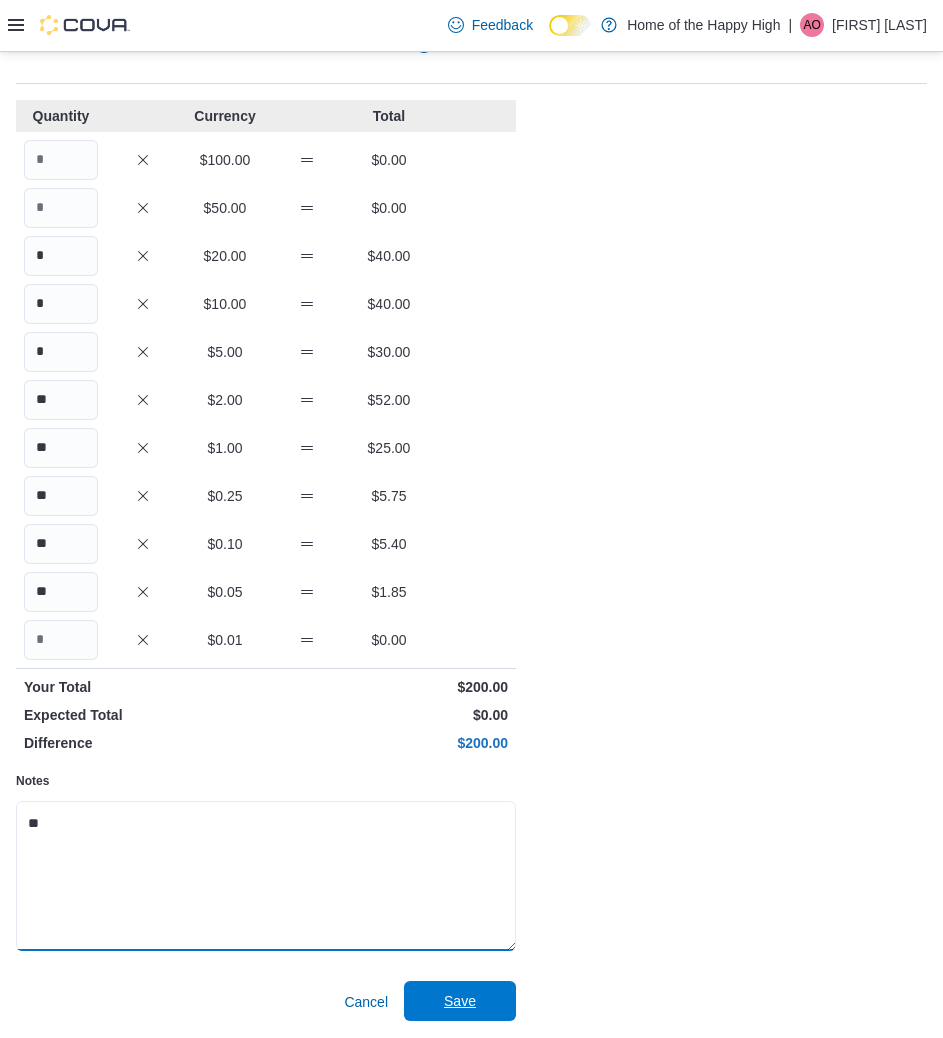 type on "**" 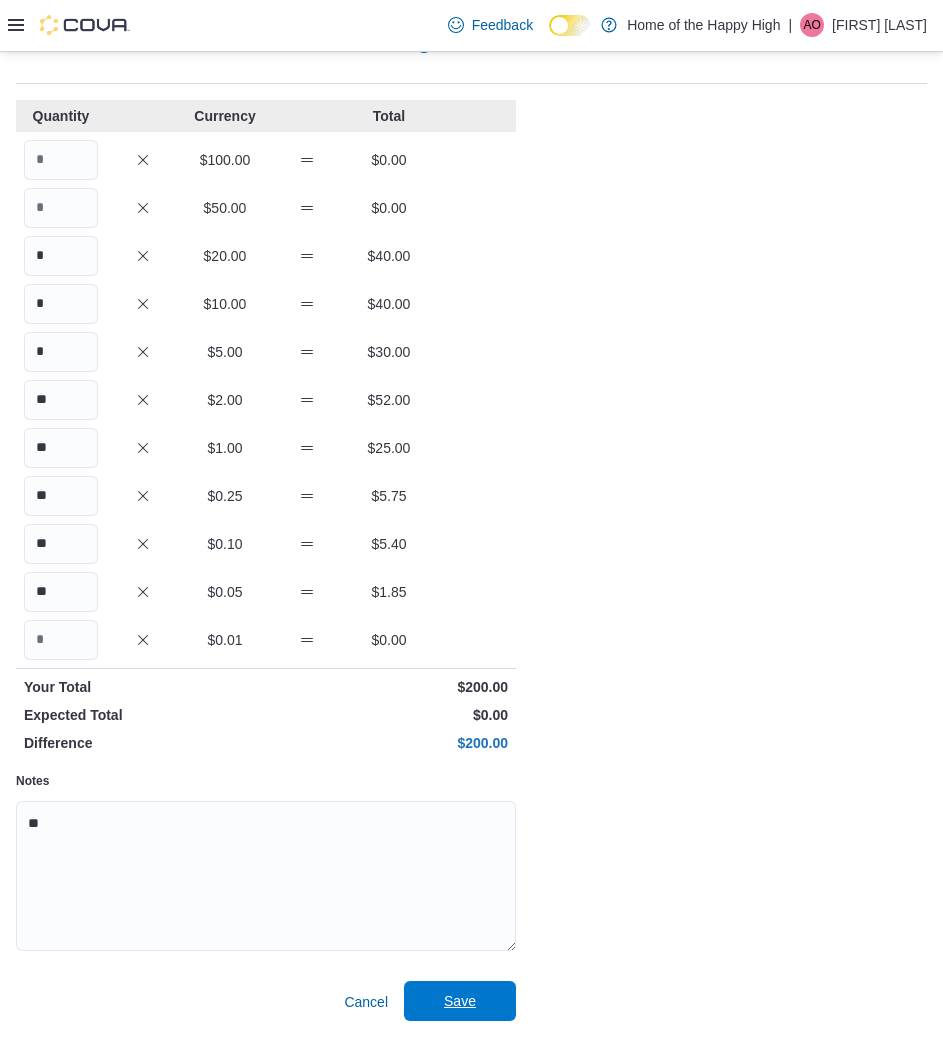 click on "Save" at bounding box center (460, 1001) 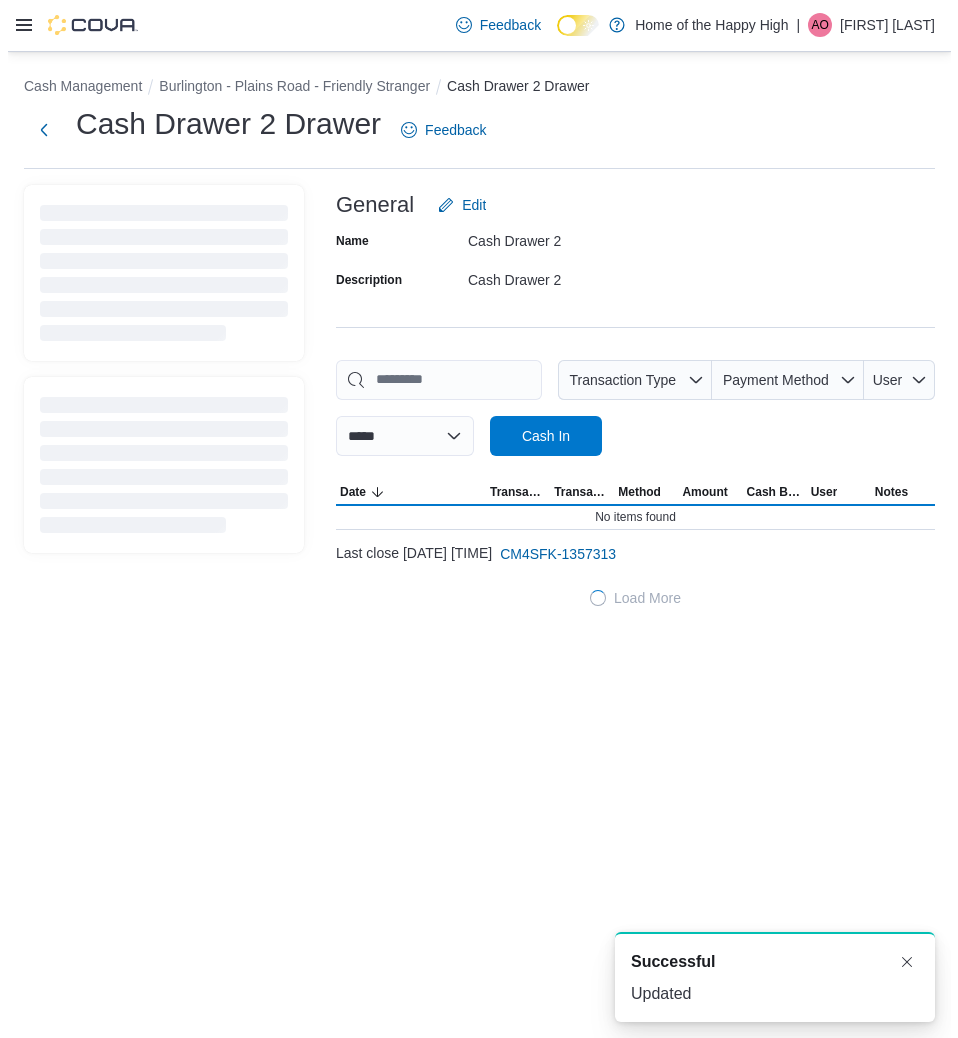 scroll, scrollTop: 0, scrollLeft: 0, axis: both 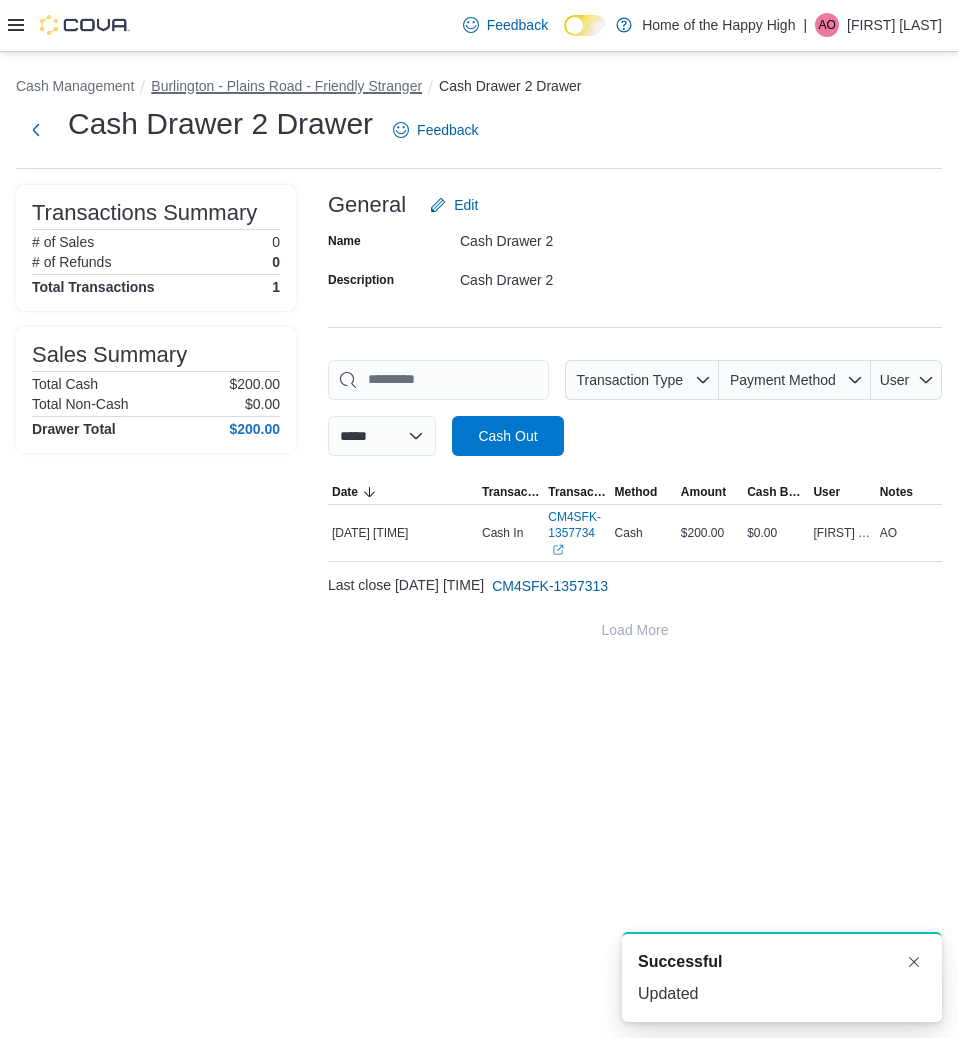 click on "Burlington - Plains Road - Friendly Stranger" at bounding box center (286, 86) 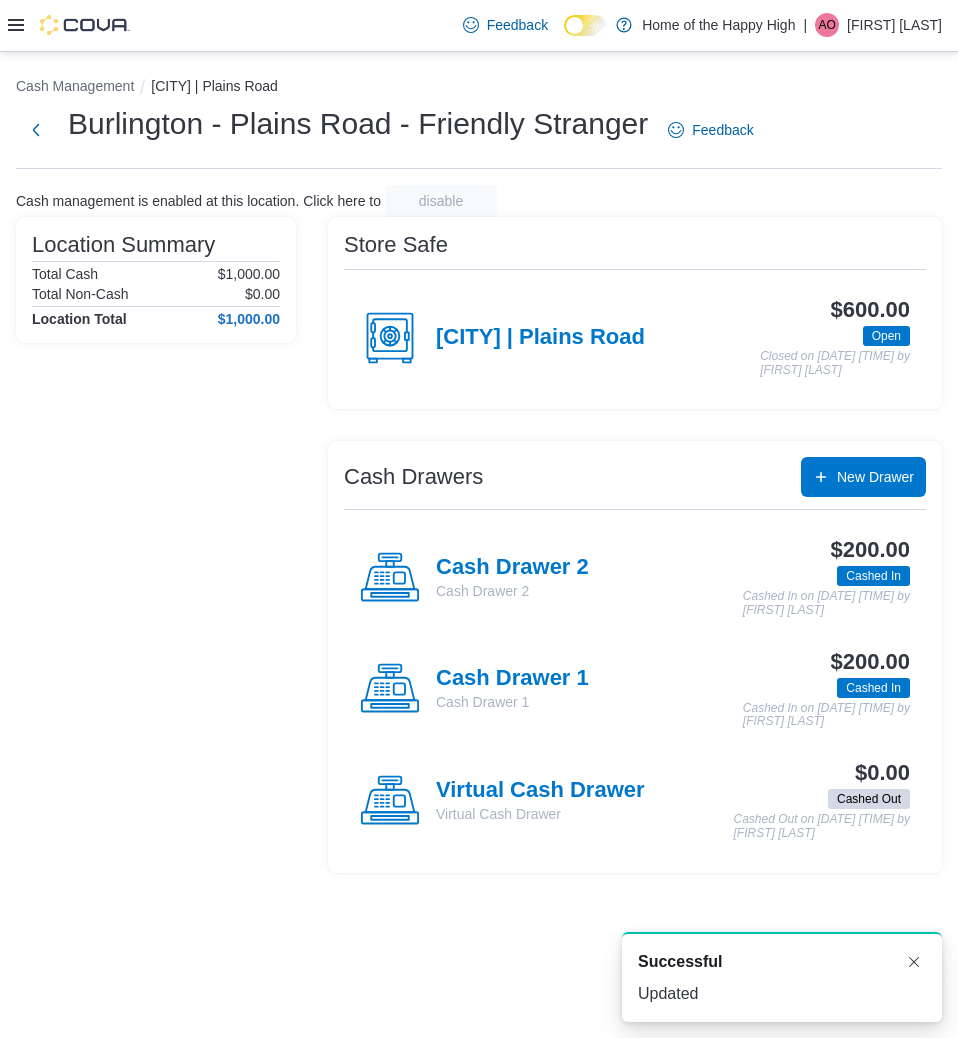click 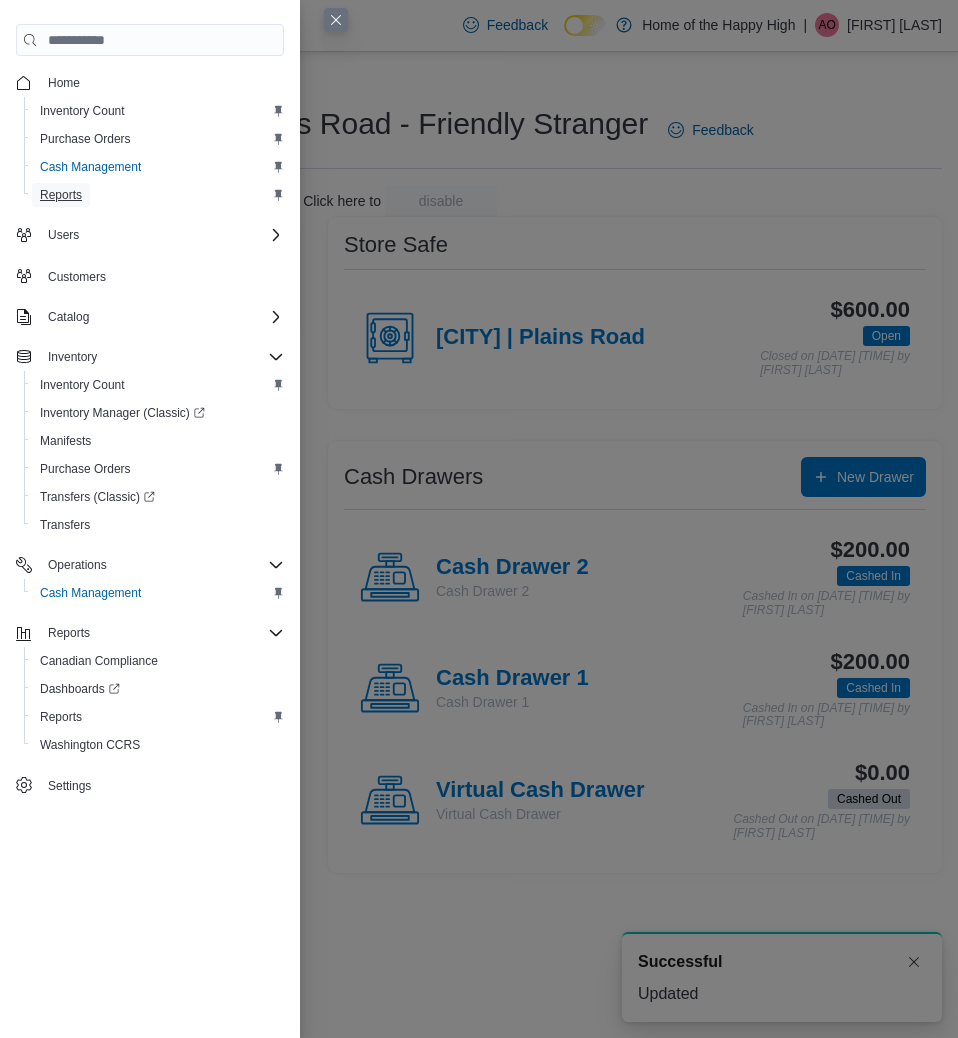 click on "Reports" at bounding box center [61, 195] 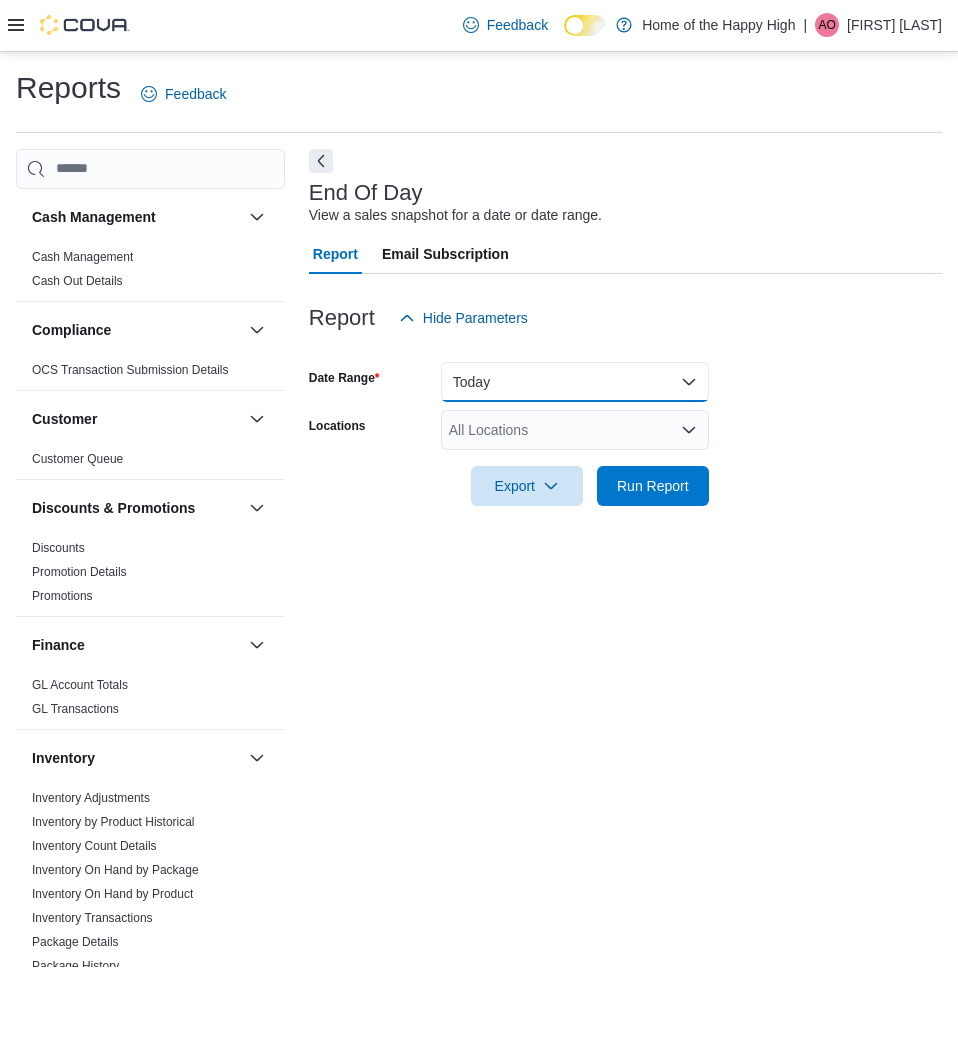 click on "Today" at bounding box center (575, 382) 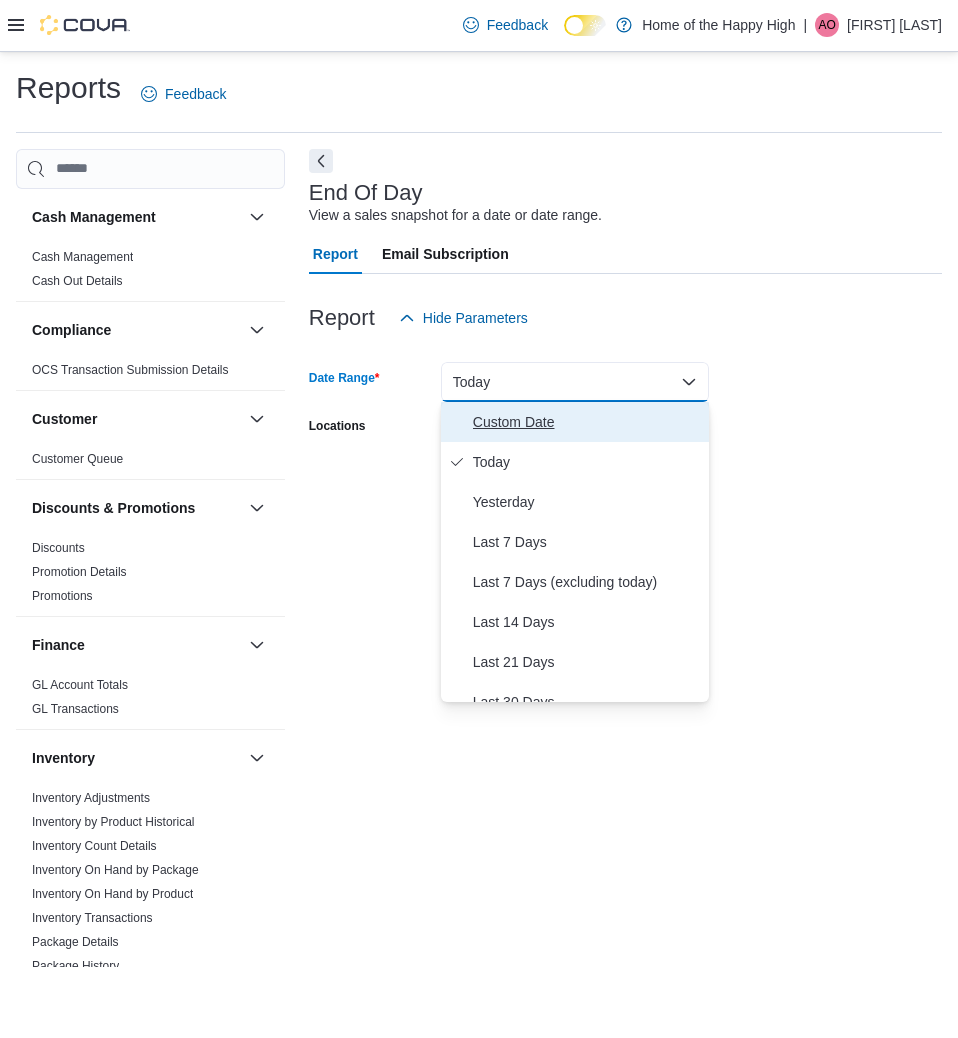 click on "Custom Date" at bounding box center [587, 422] 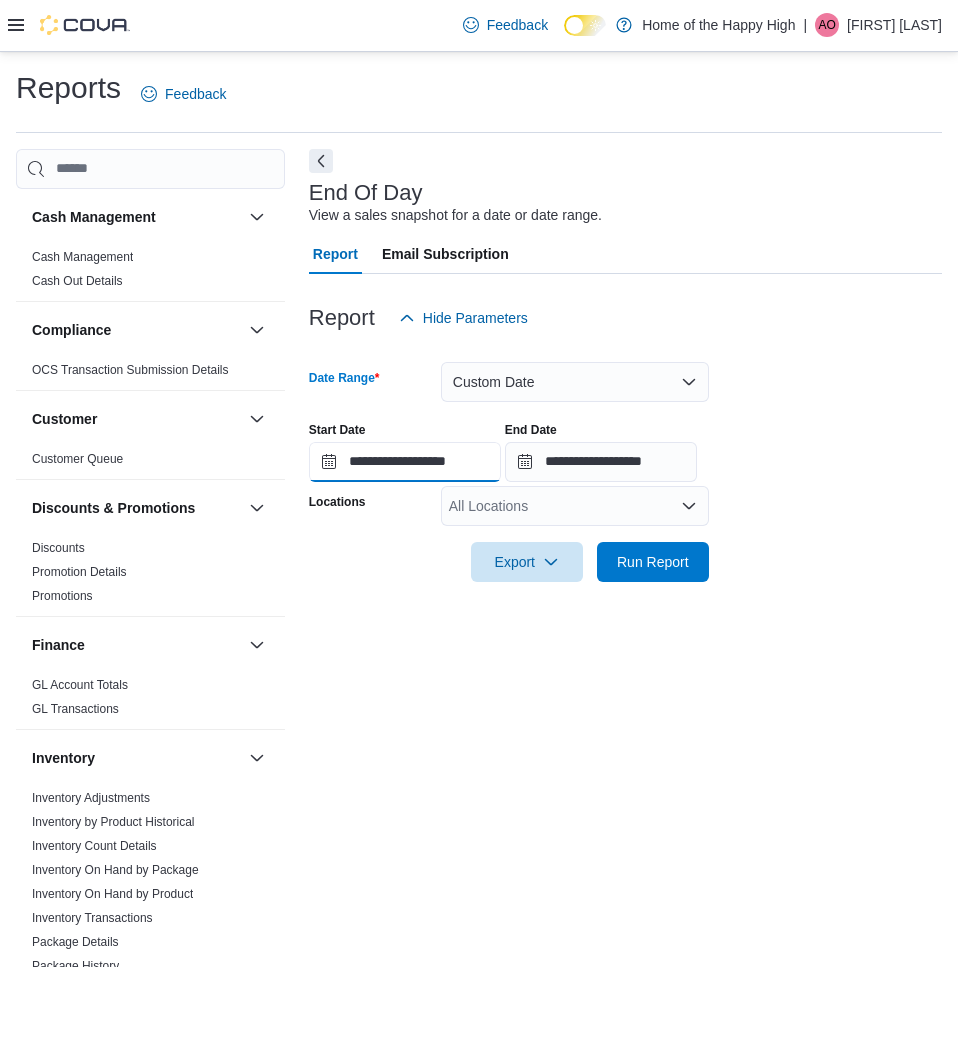 click on "**********" at bounding box center (405, 462) 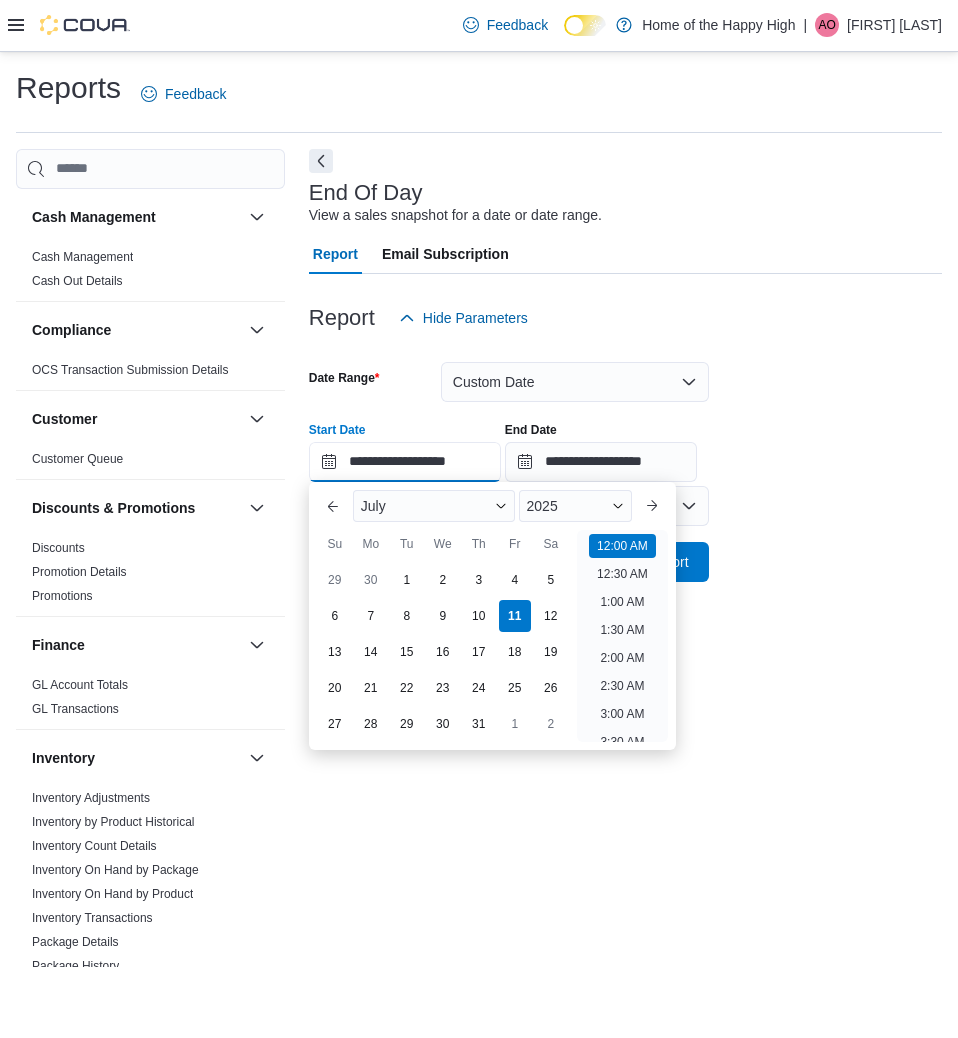 scroll, scrollTop: 62, scrollLeft: 0, axis: vertical 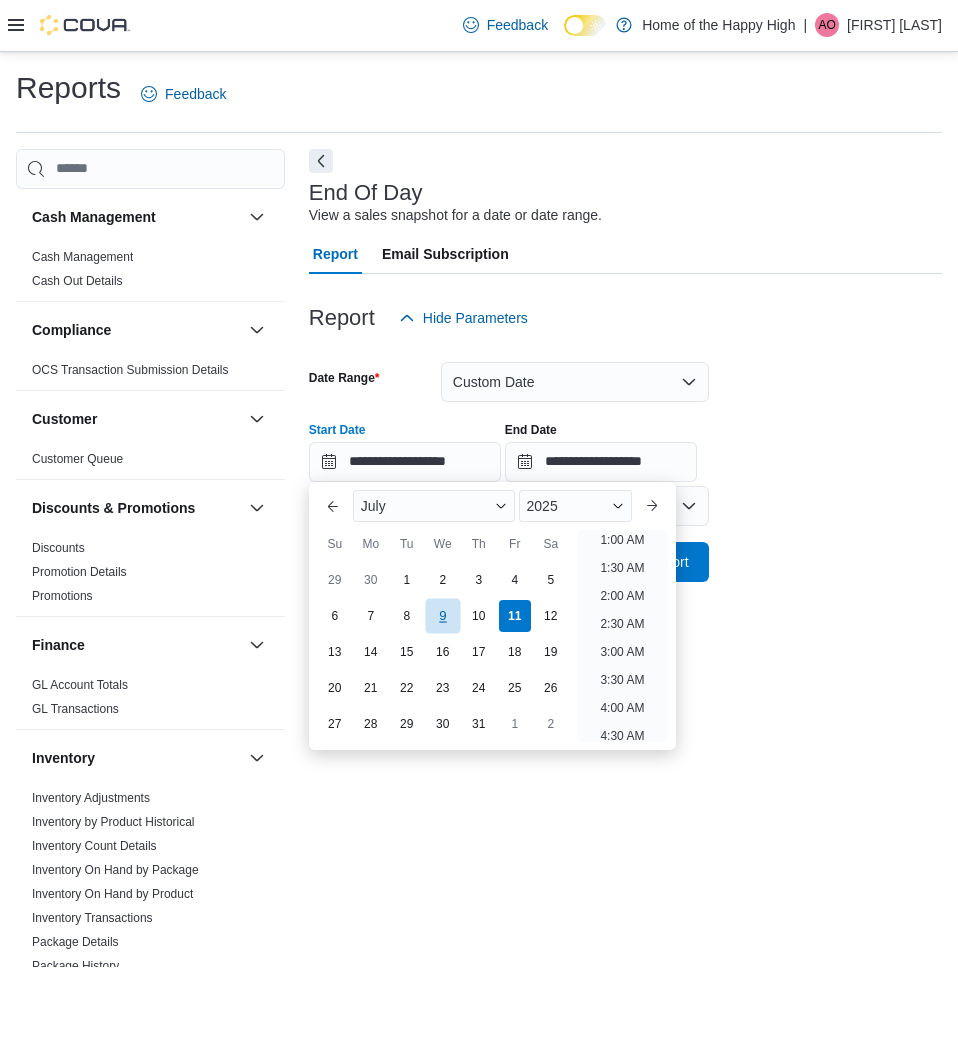 click on "9" at bounding box center (442, 615) 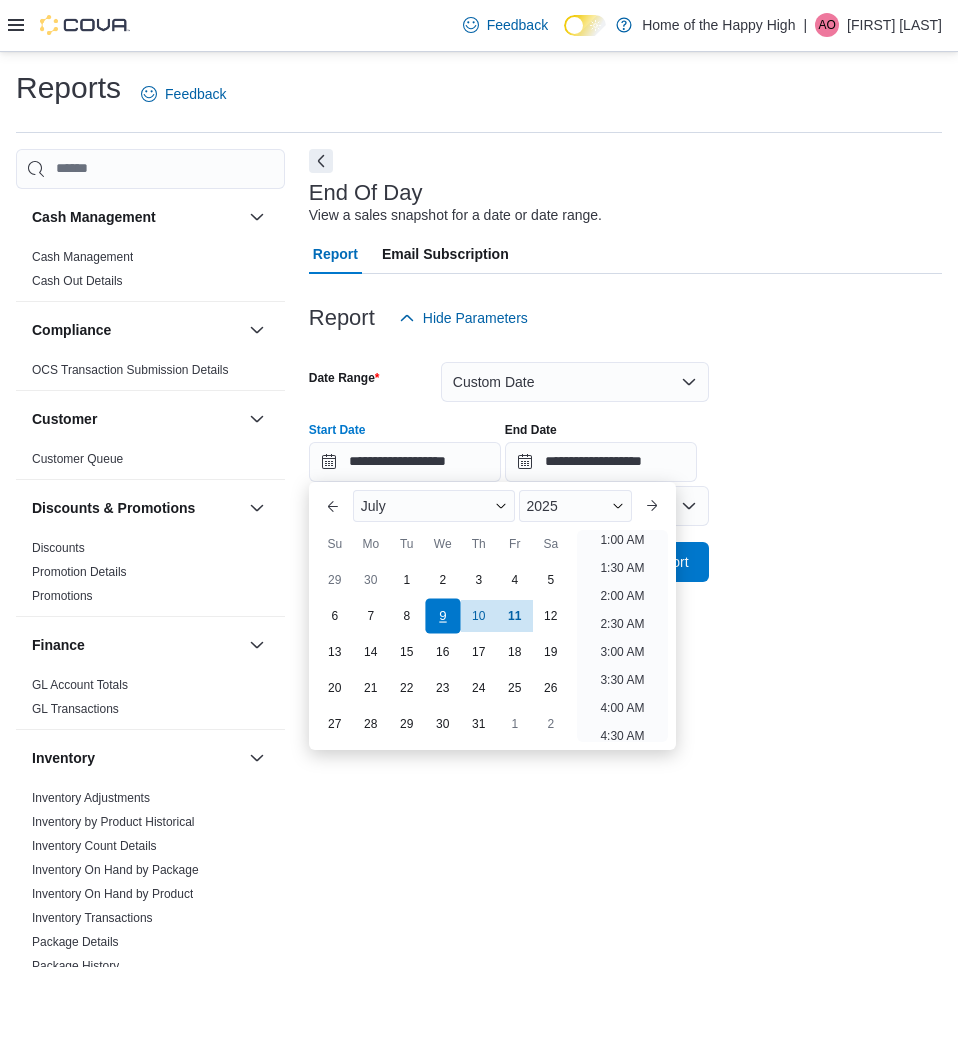 scroll, scrollTop: 4, scrollLeft: 0, axis: vertical 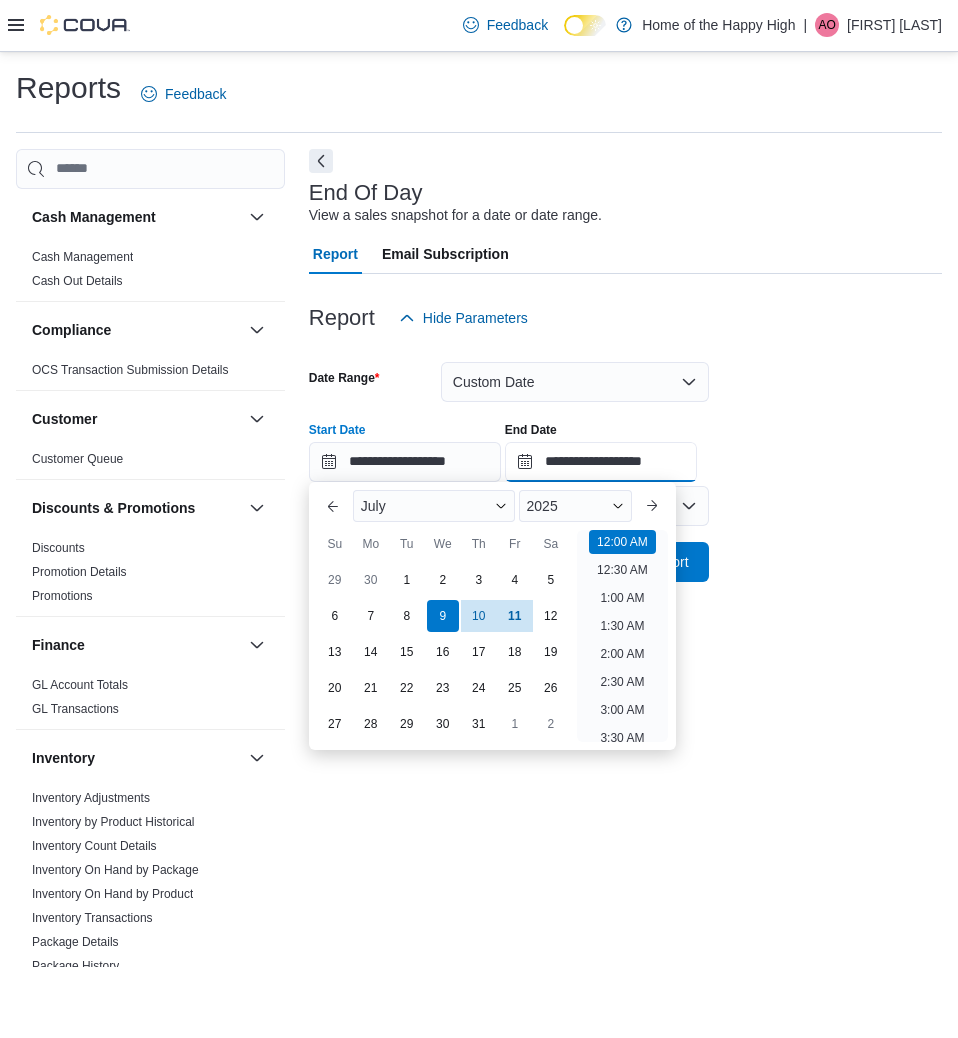 click on "**********" at bounding box center (601, 462) 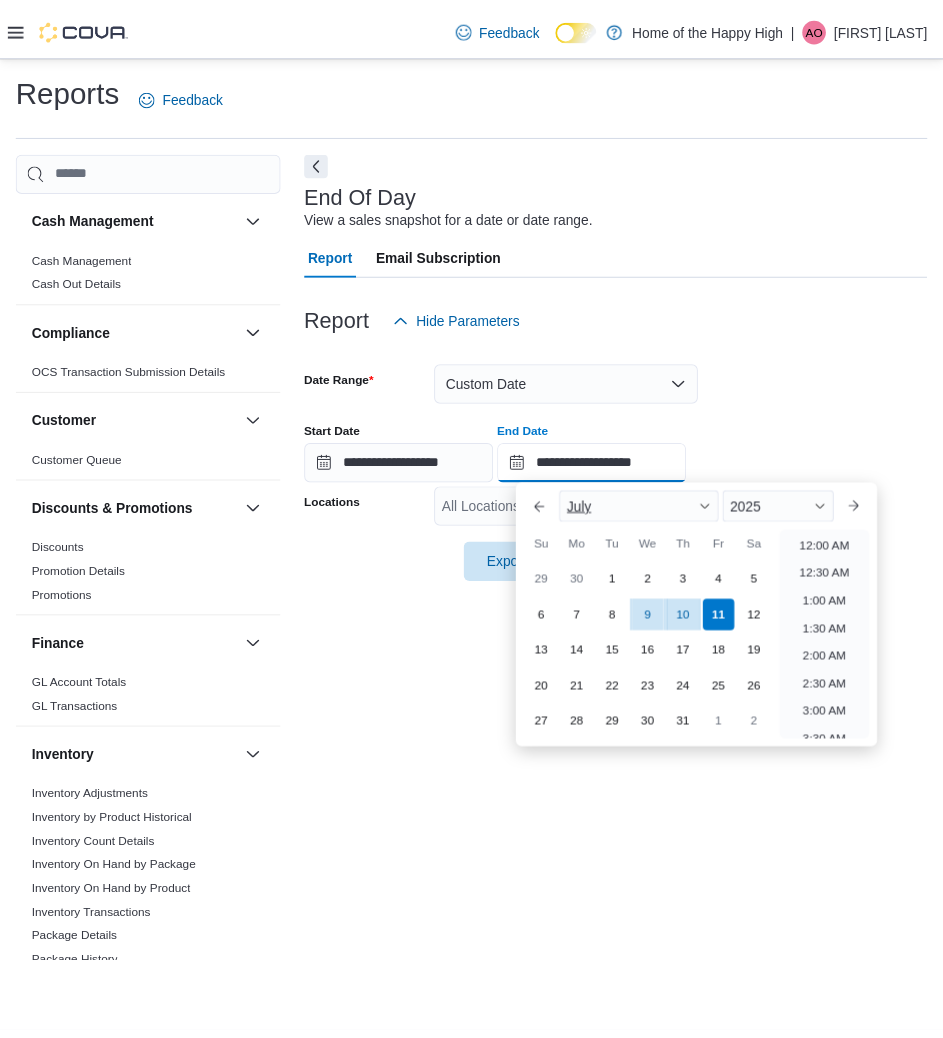 scroll, scrollTop: 1136, scrollLeft: 0, axis: vertical 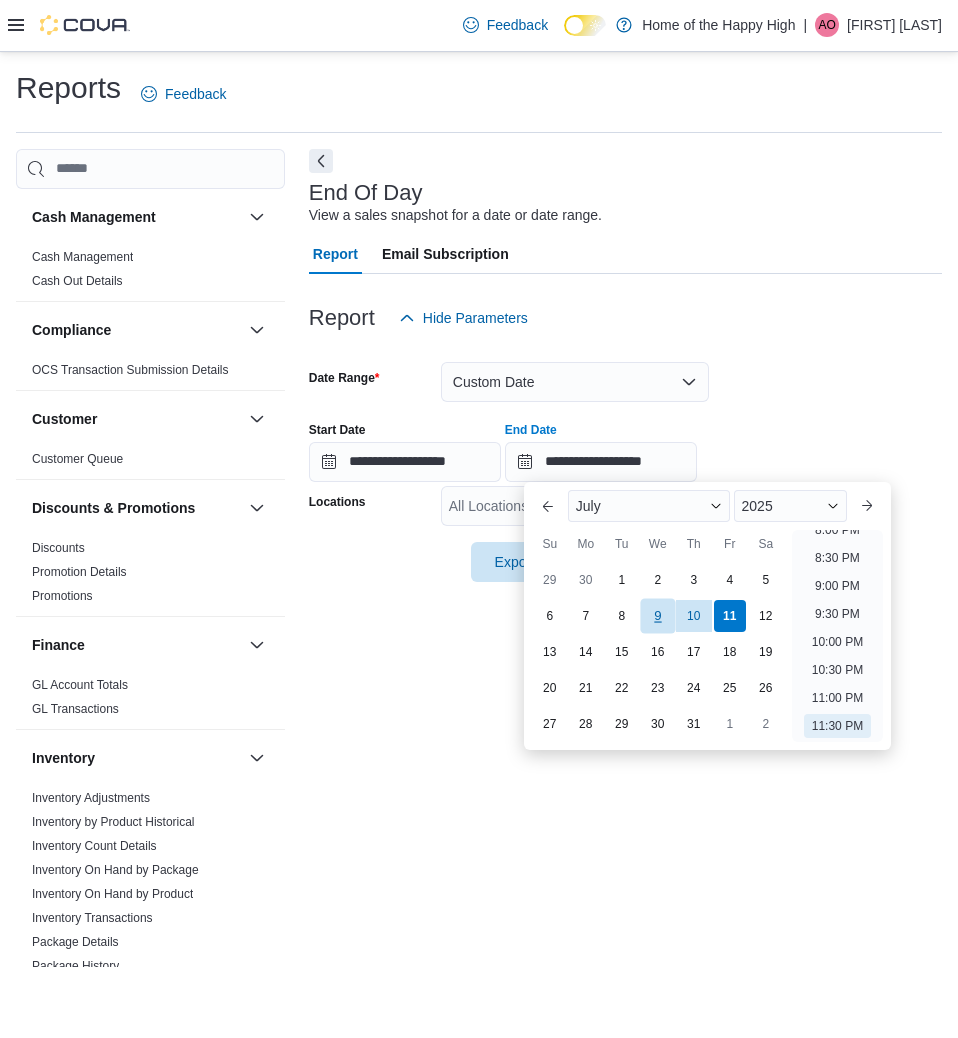 click on "9" at bounding box center (657, 615) 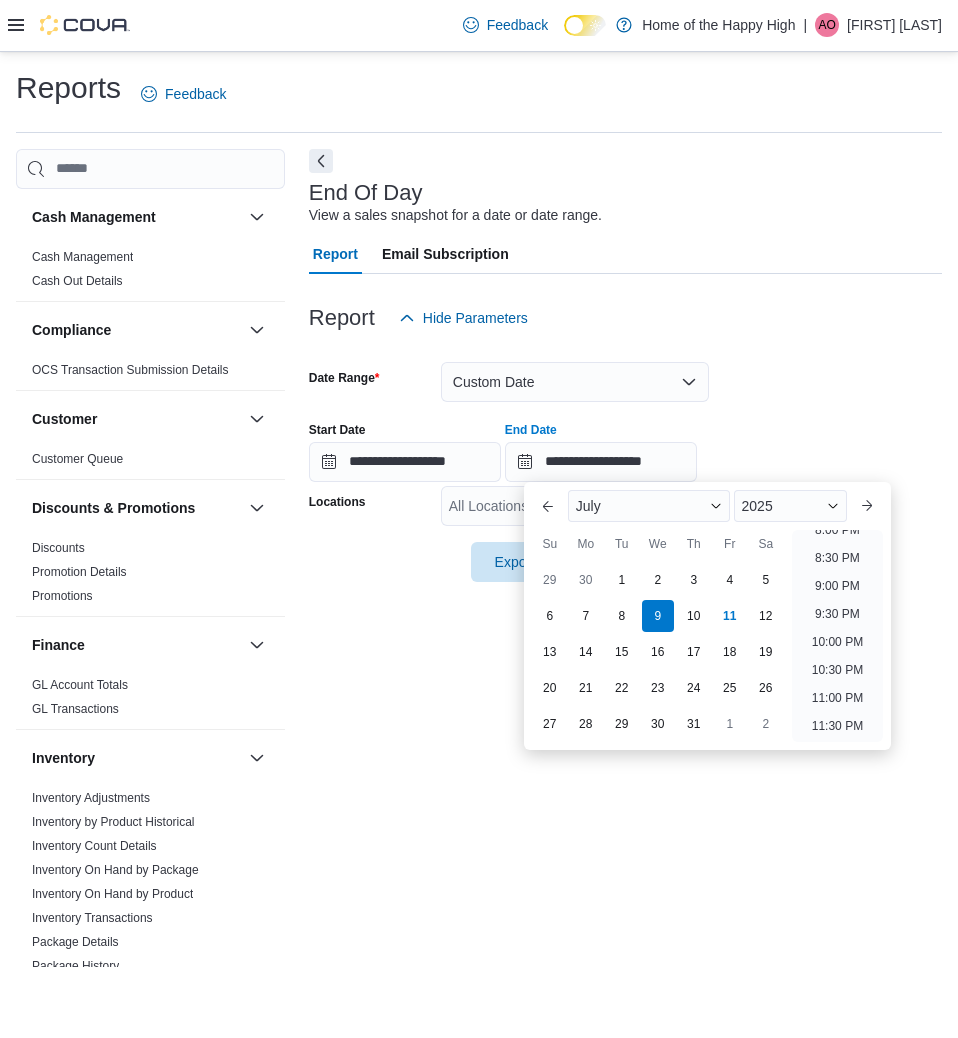 click on "All Locations" at bounding box center (575, 506) 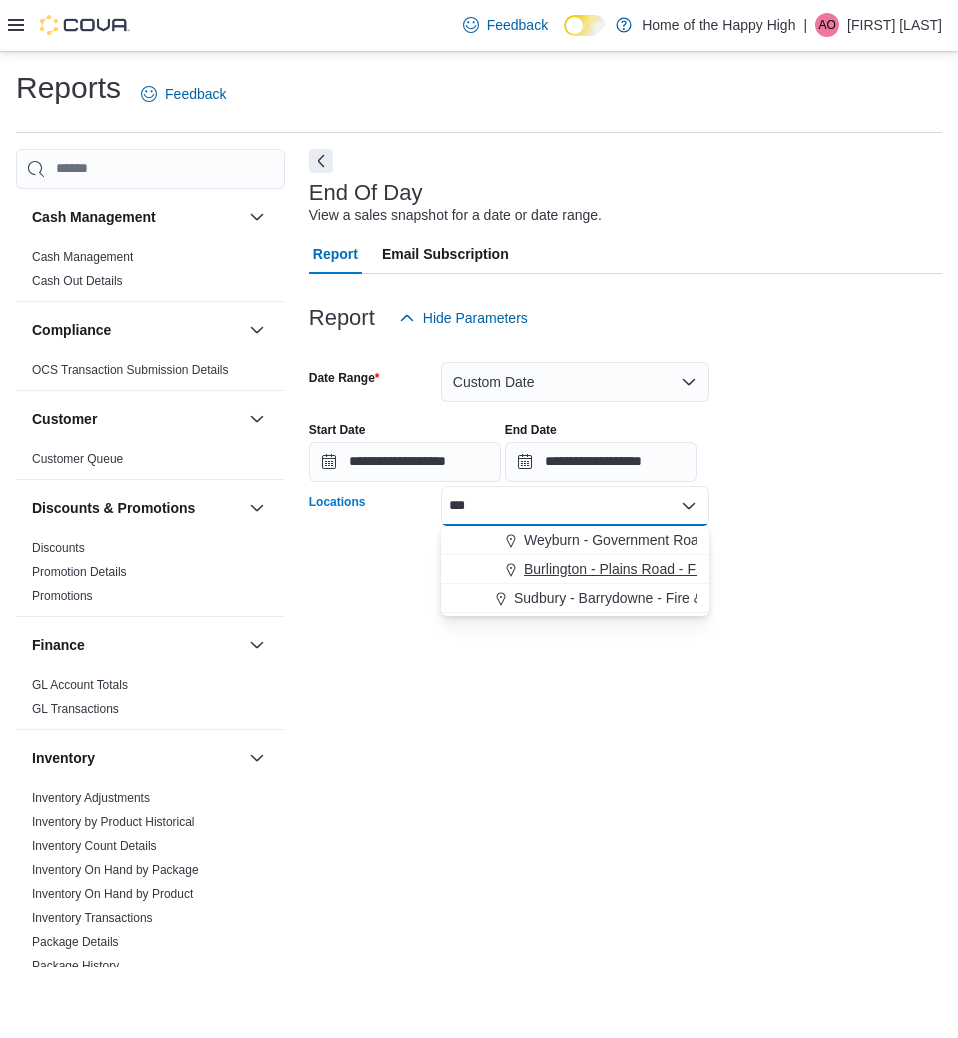 type on "***" 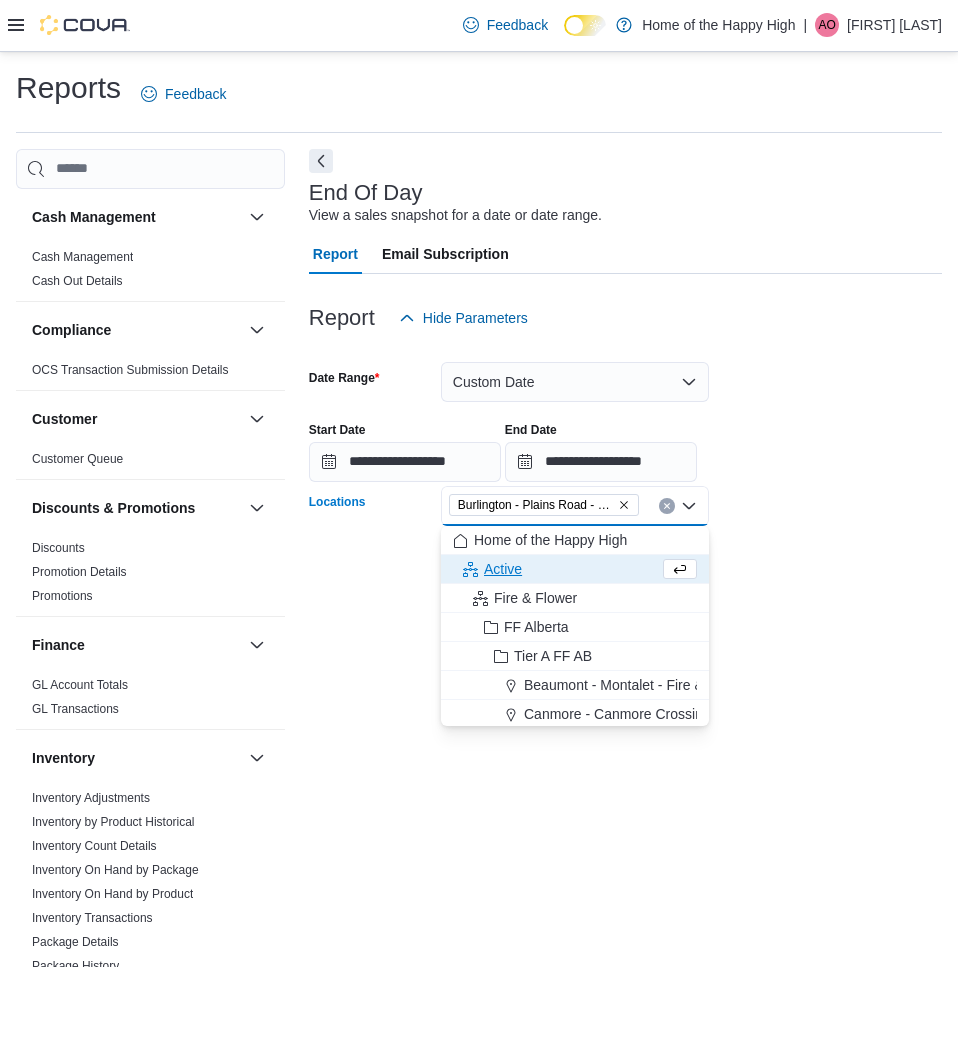 click at bounding box center [625, 534] 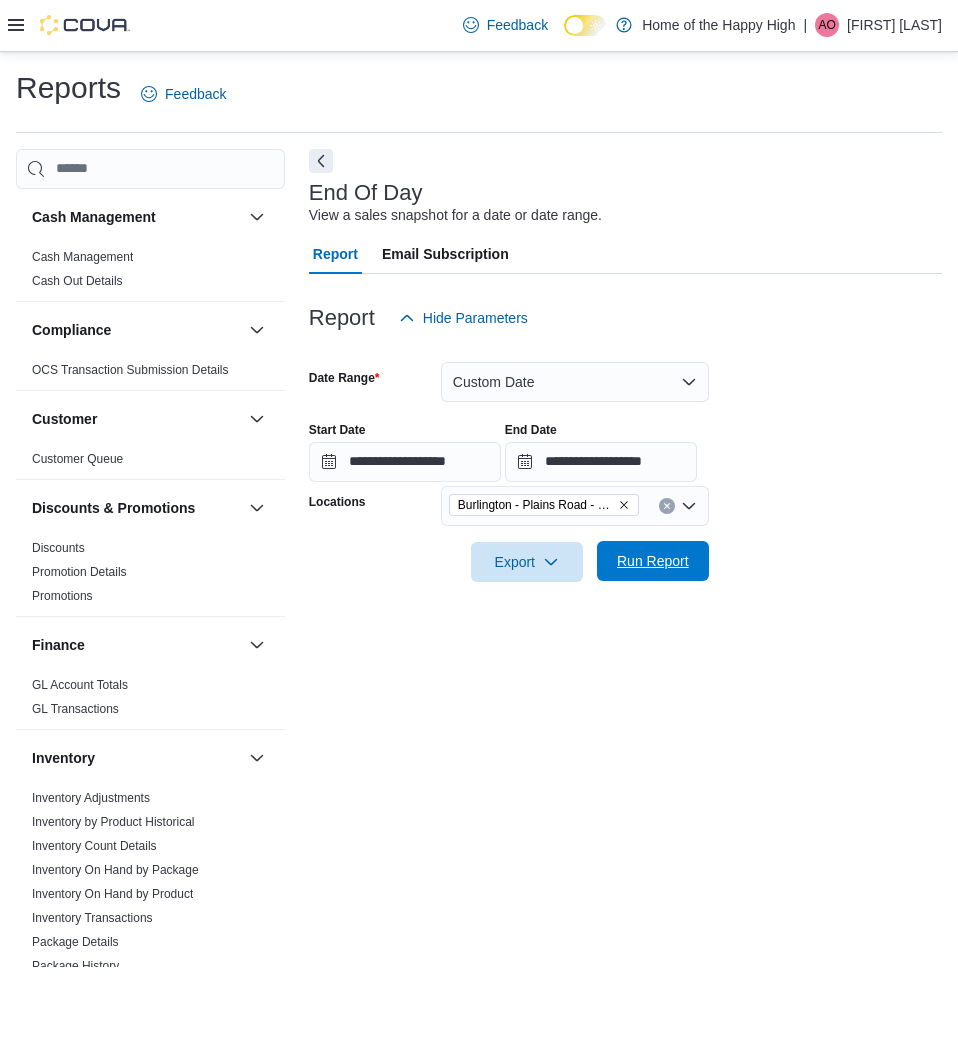 click on "Run Report" at bounding box center (653, 561) 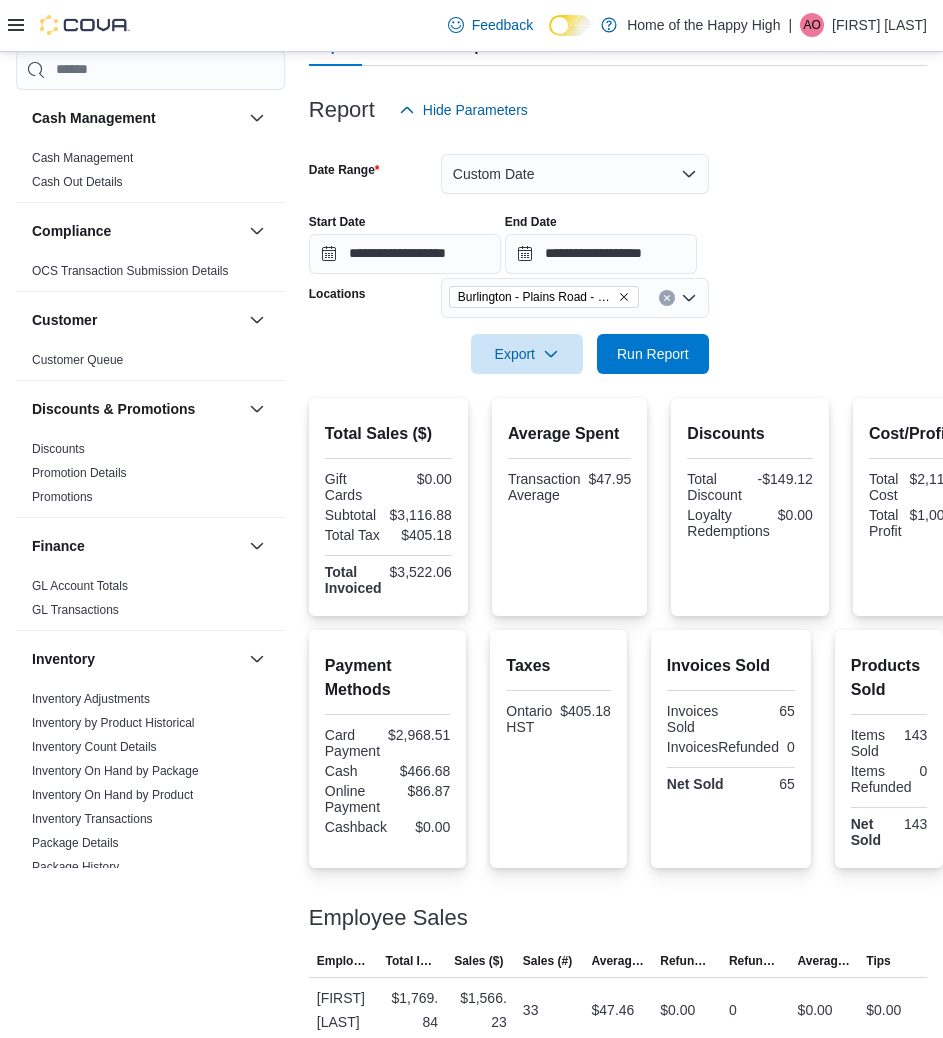scroll, scrollTop: 0, scrollLeft: 0, axis: both 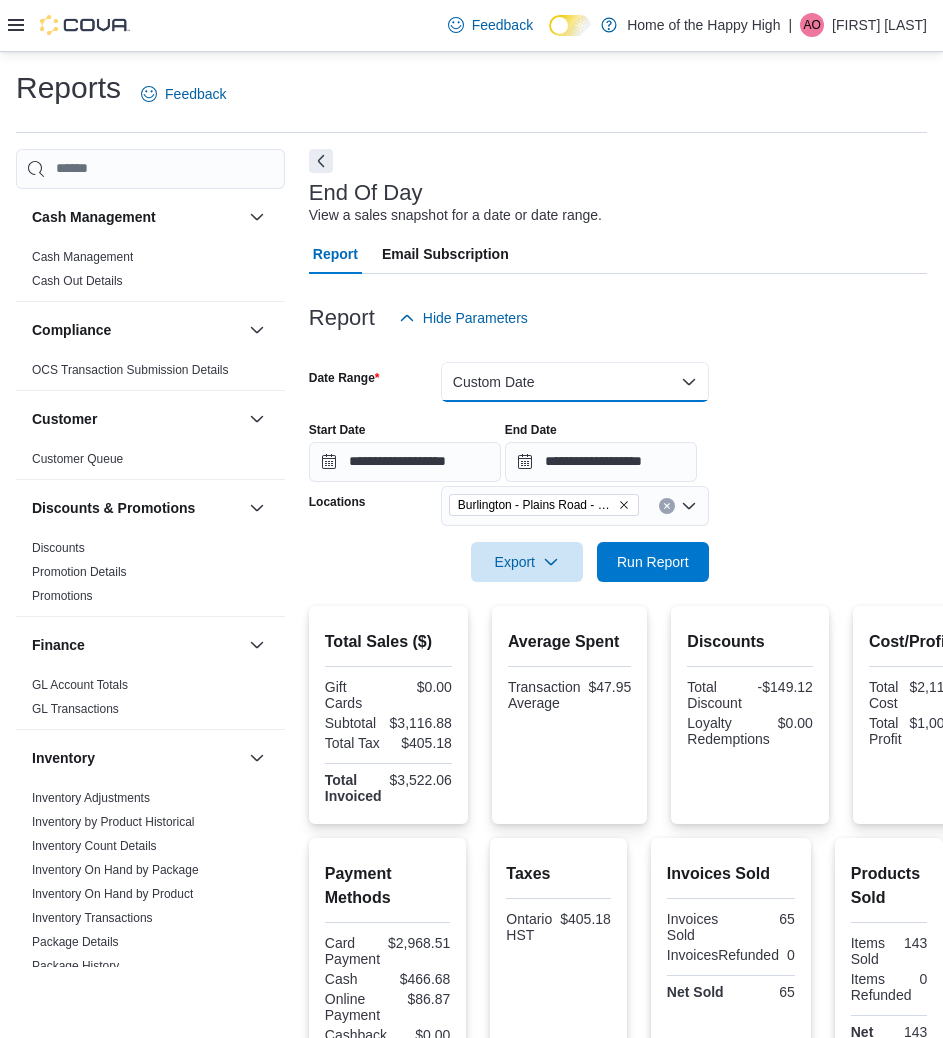 click on "Custom Date" at bounding box center (575, 382) 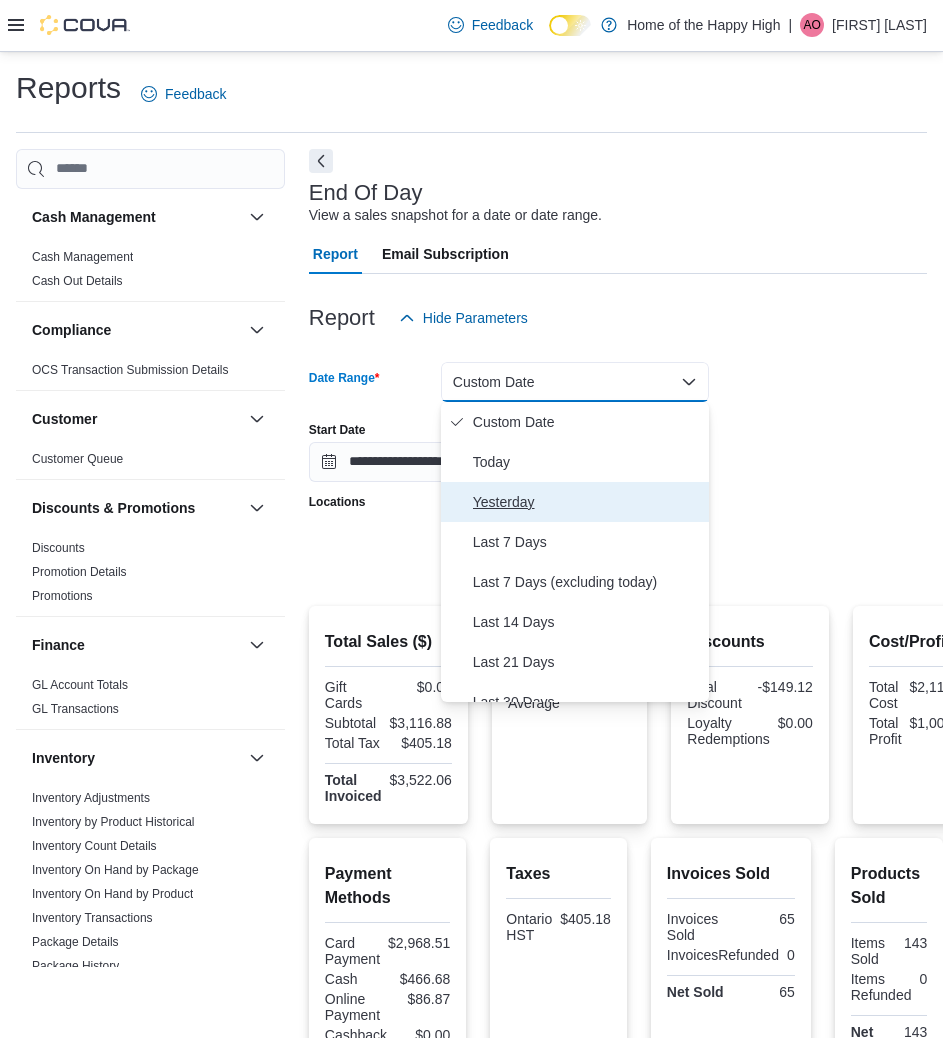 click on "Yesterday" at bounding box center [575, 502] 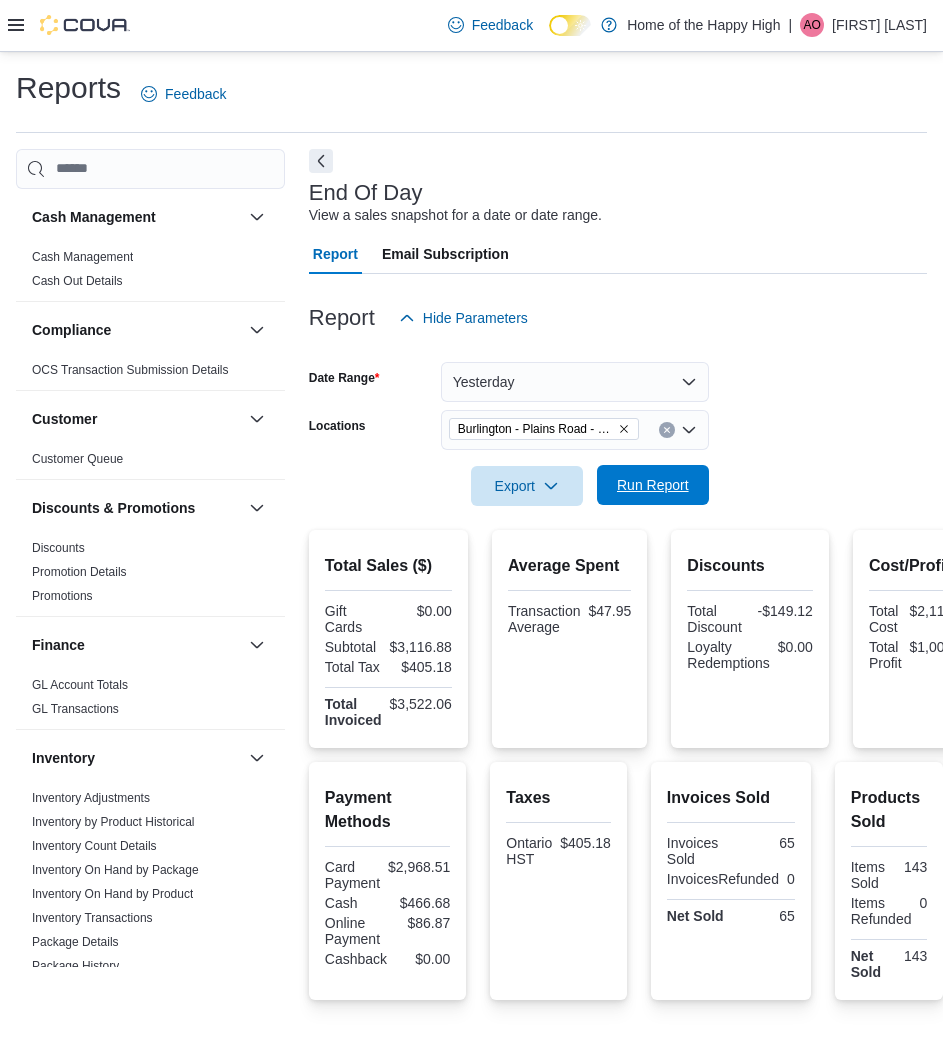 click on "Run Report" at bounding box center (653, 485) 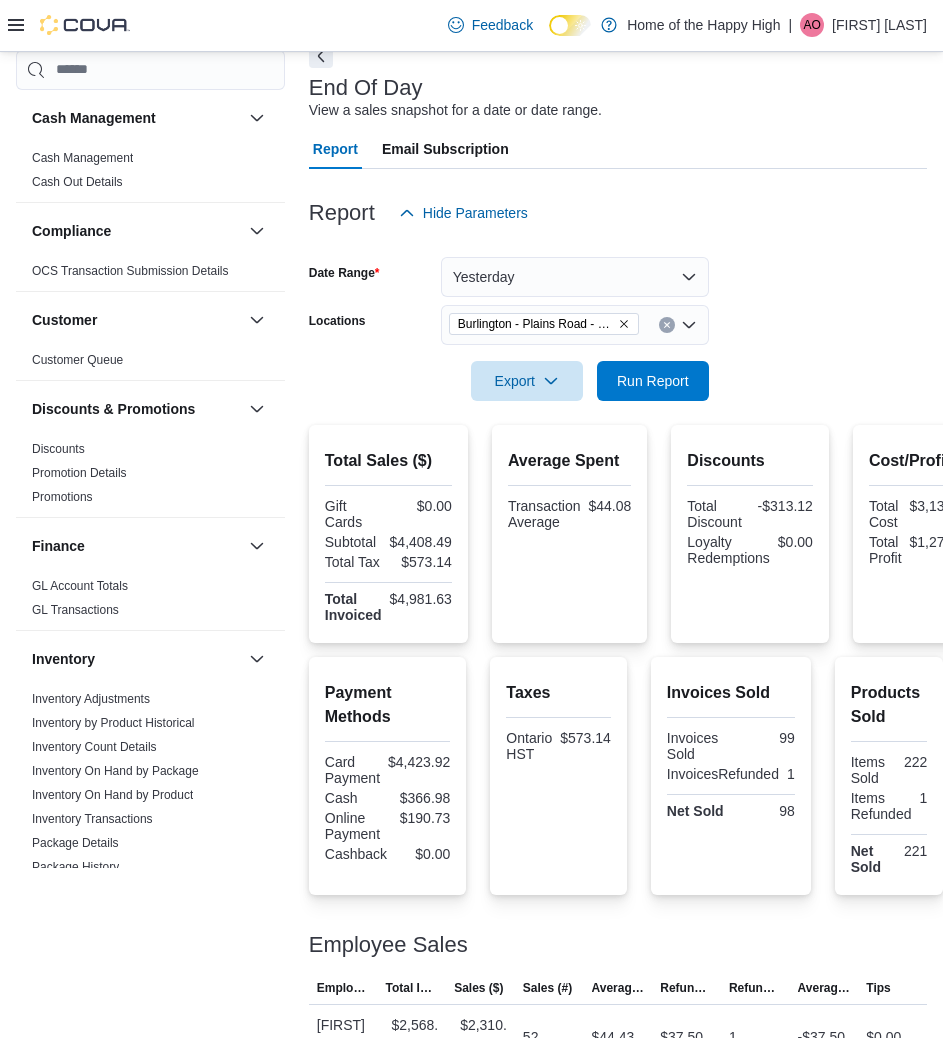 scroll, scrollTop: 0, scrollLeft: 0, axis: both 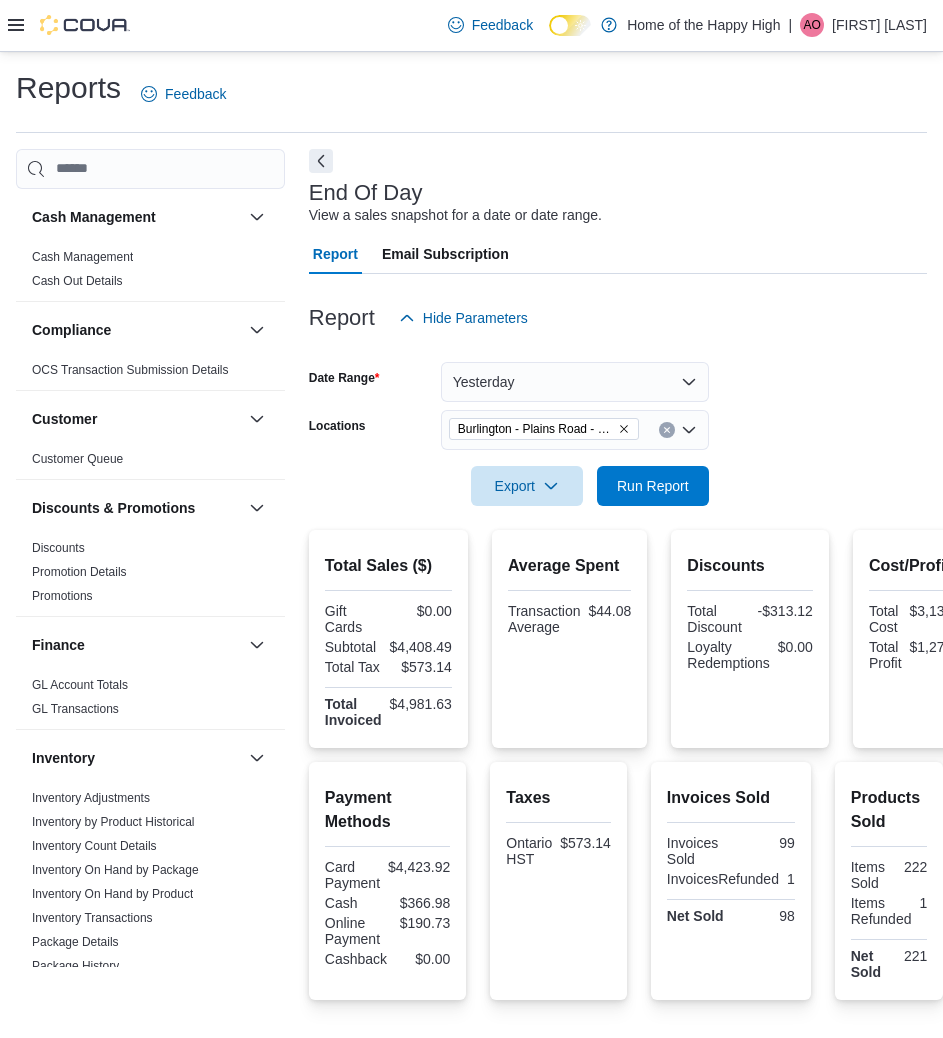 click on "Home of the Happy High" at bounding box center [703, 25] 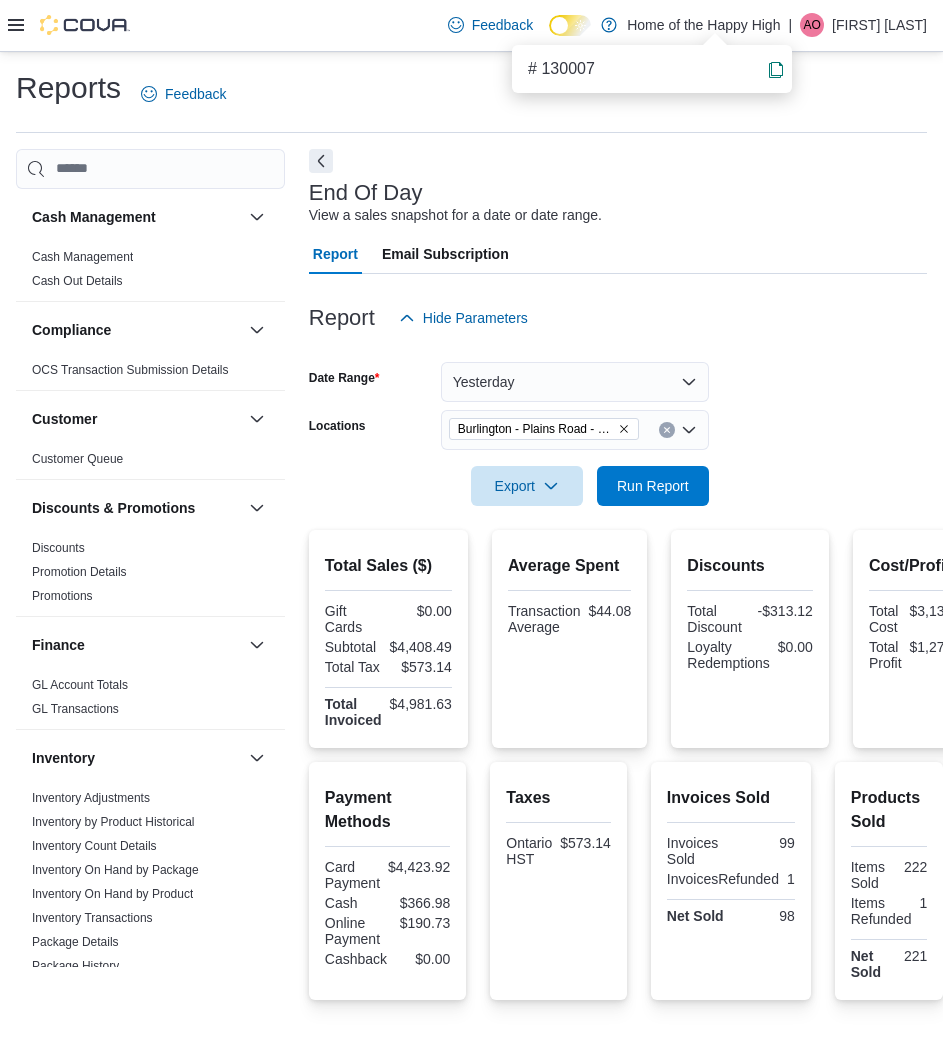 click on "Report Email Subscription" at bounding box center [618, 254] 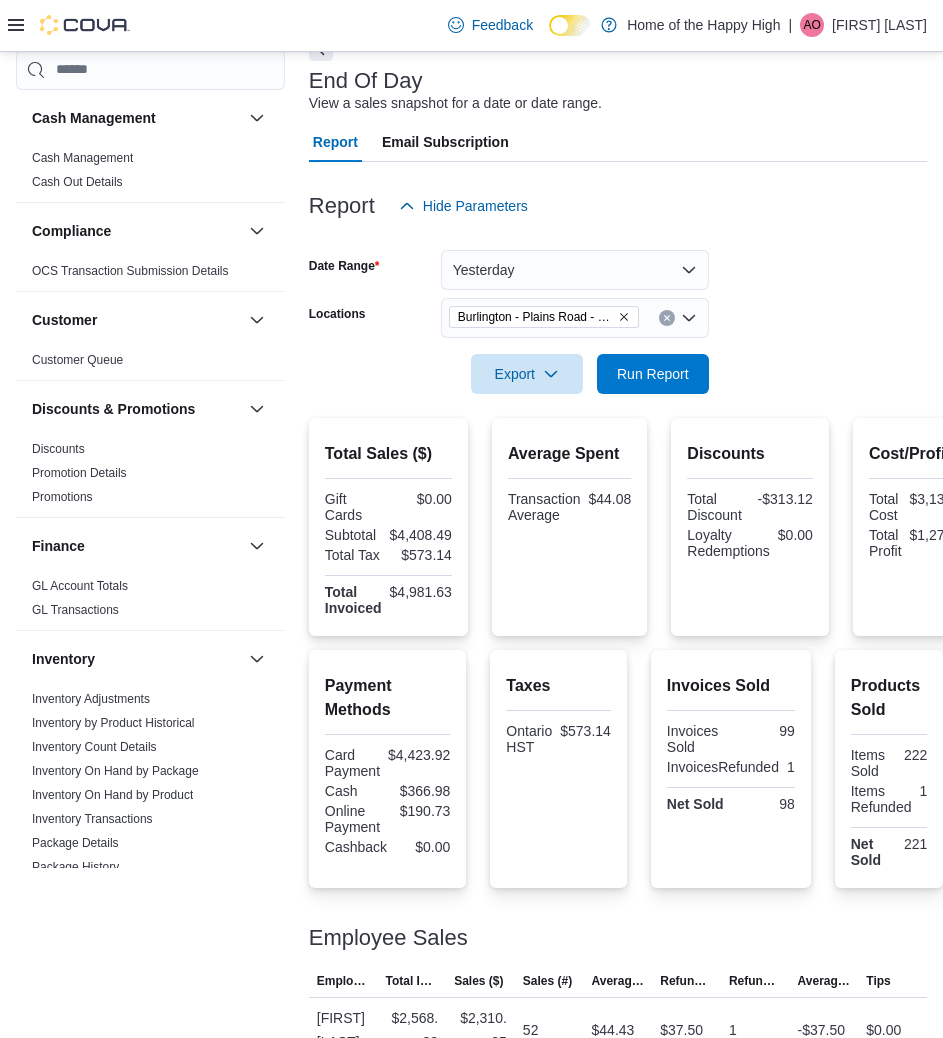 scroll, scrollTop: 218, scrollLeft: 0, axis: vertical 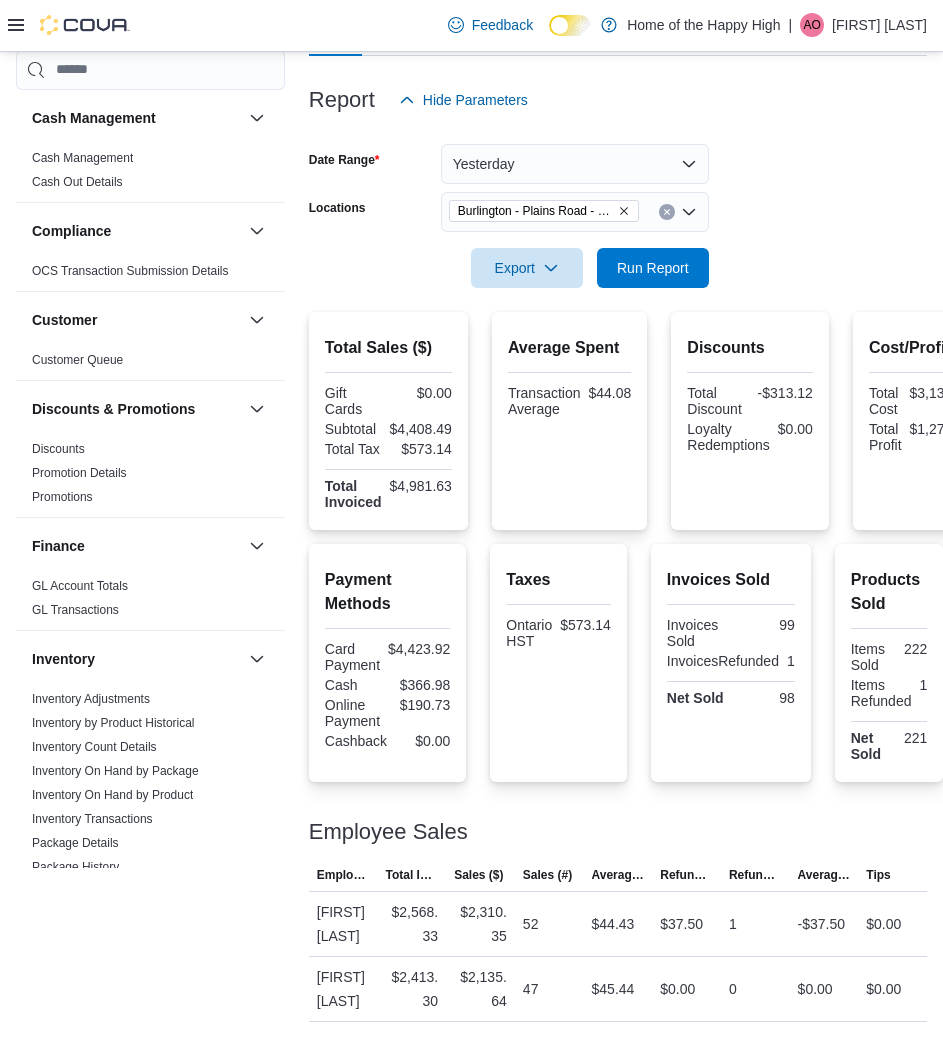 click on "Home of the Happy High" at bounding box center [703, 25] 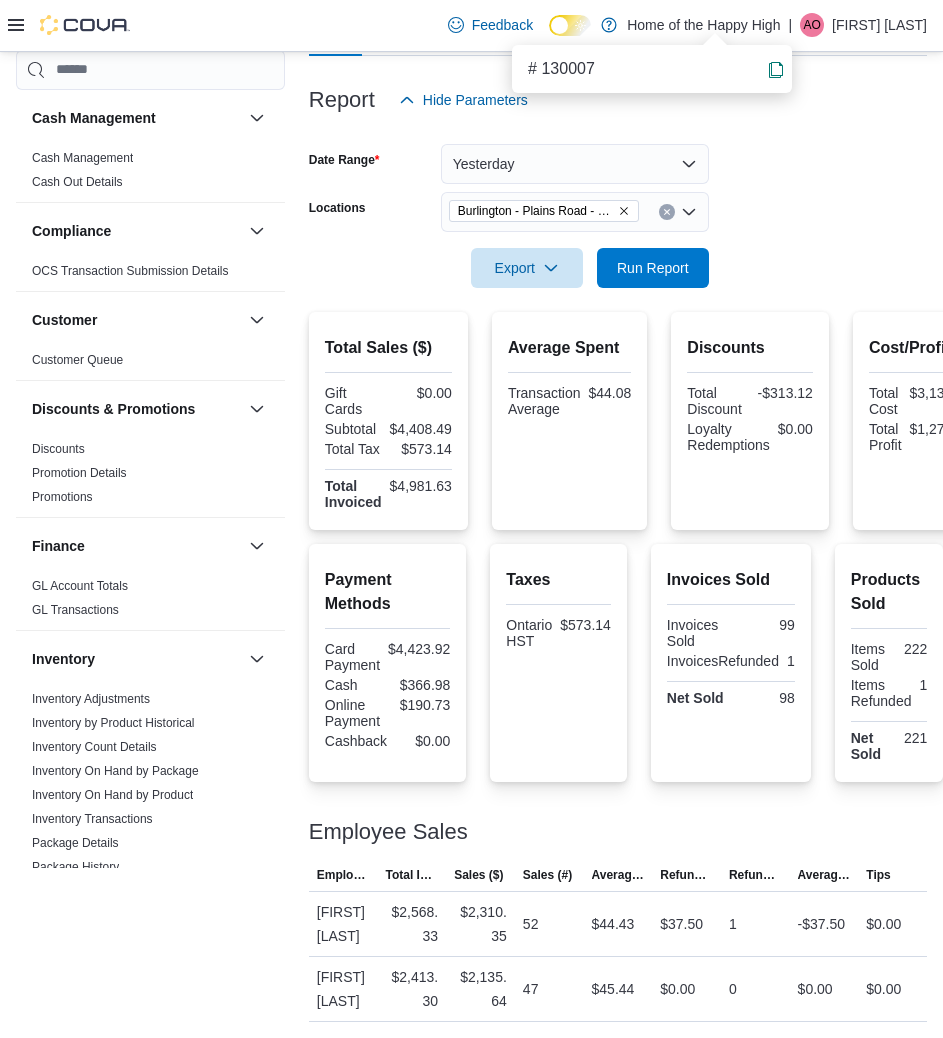 click on "Date Range Yesterday Locations [CITY] - Plains Road - Friendly Stranger Export  Run Report" at bounding box center [618, 204] 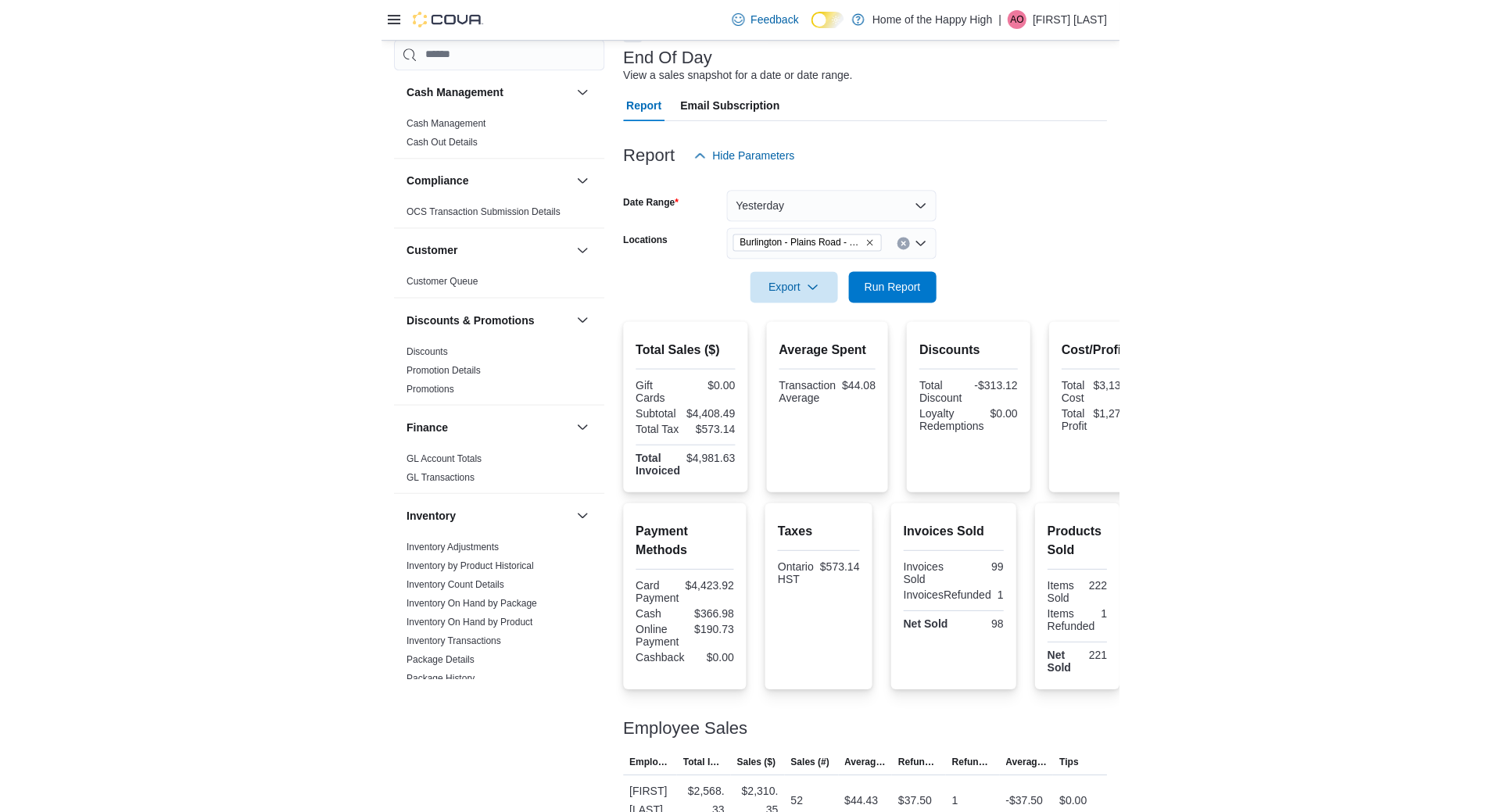 scroll, scrollTop: 0, scrollLeft: 0, axis: both 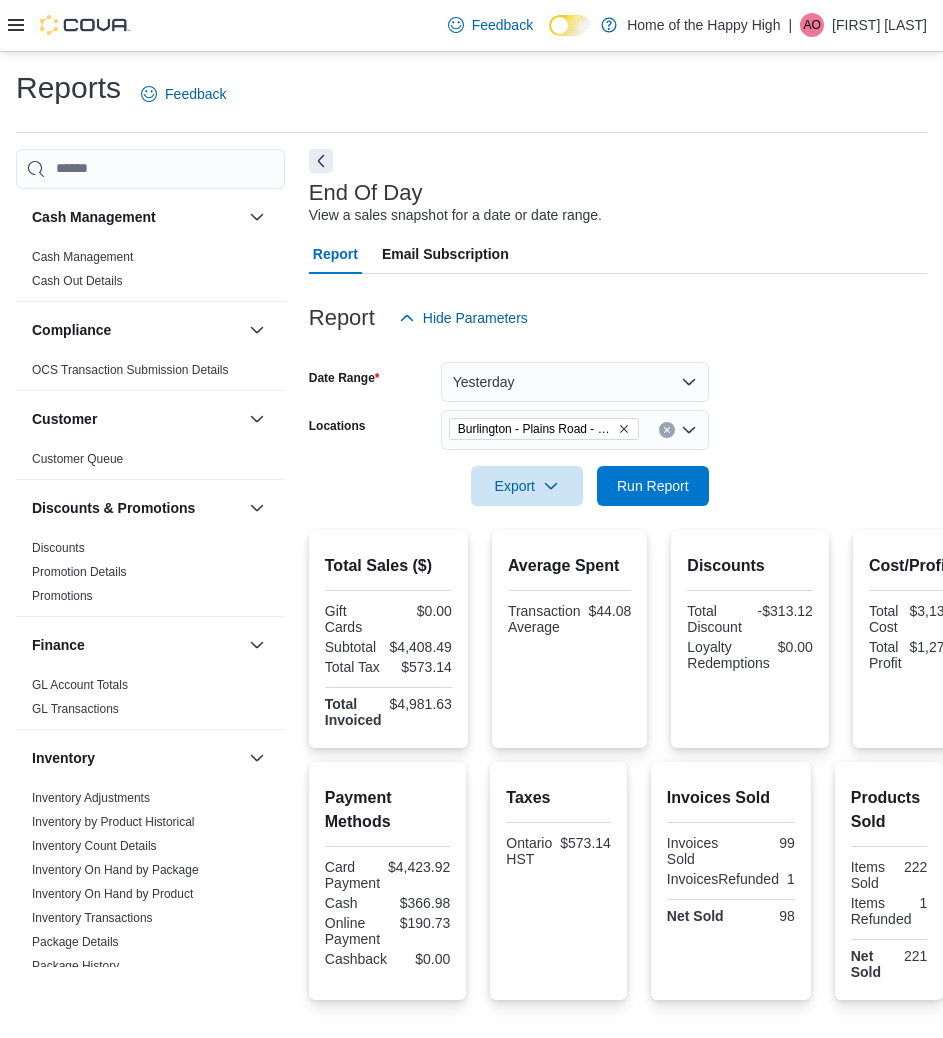 click 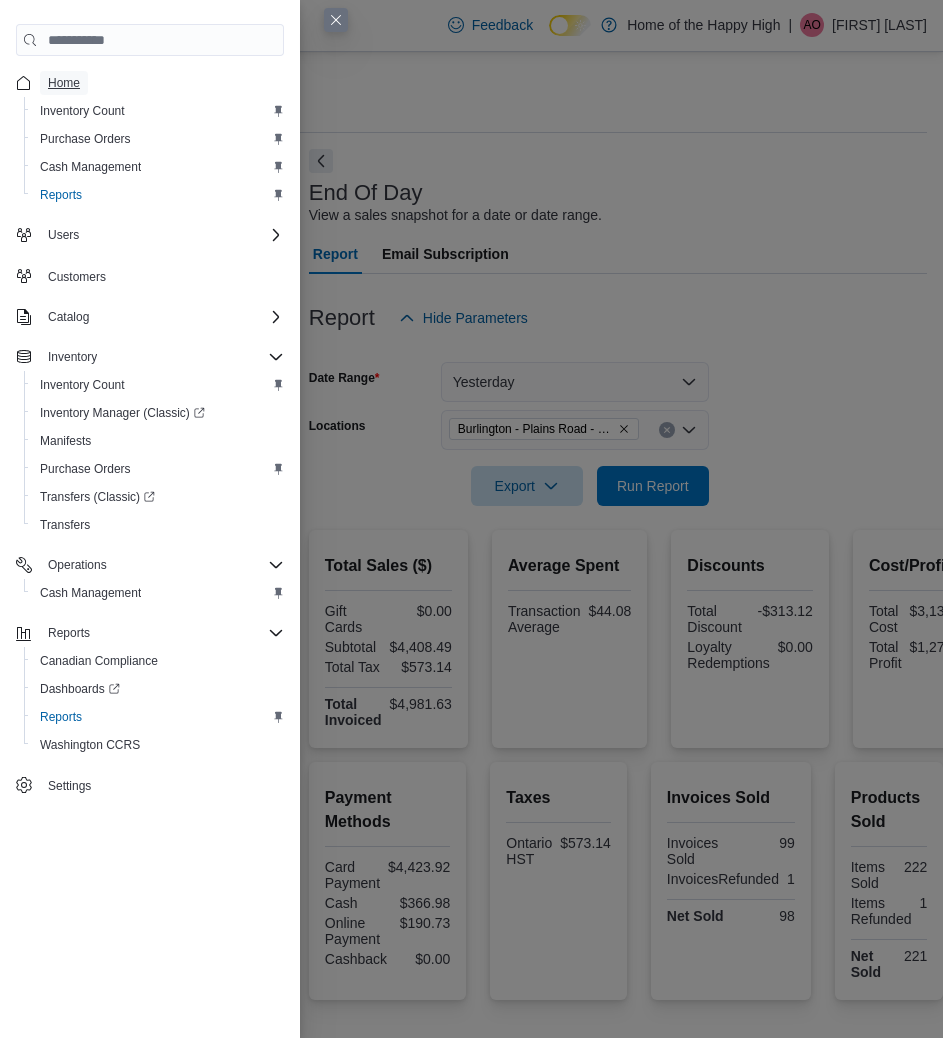 click on "Home" at bounding box center (64, 83) 